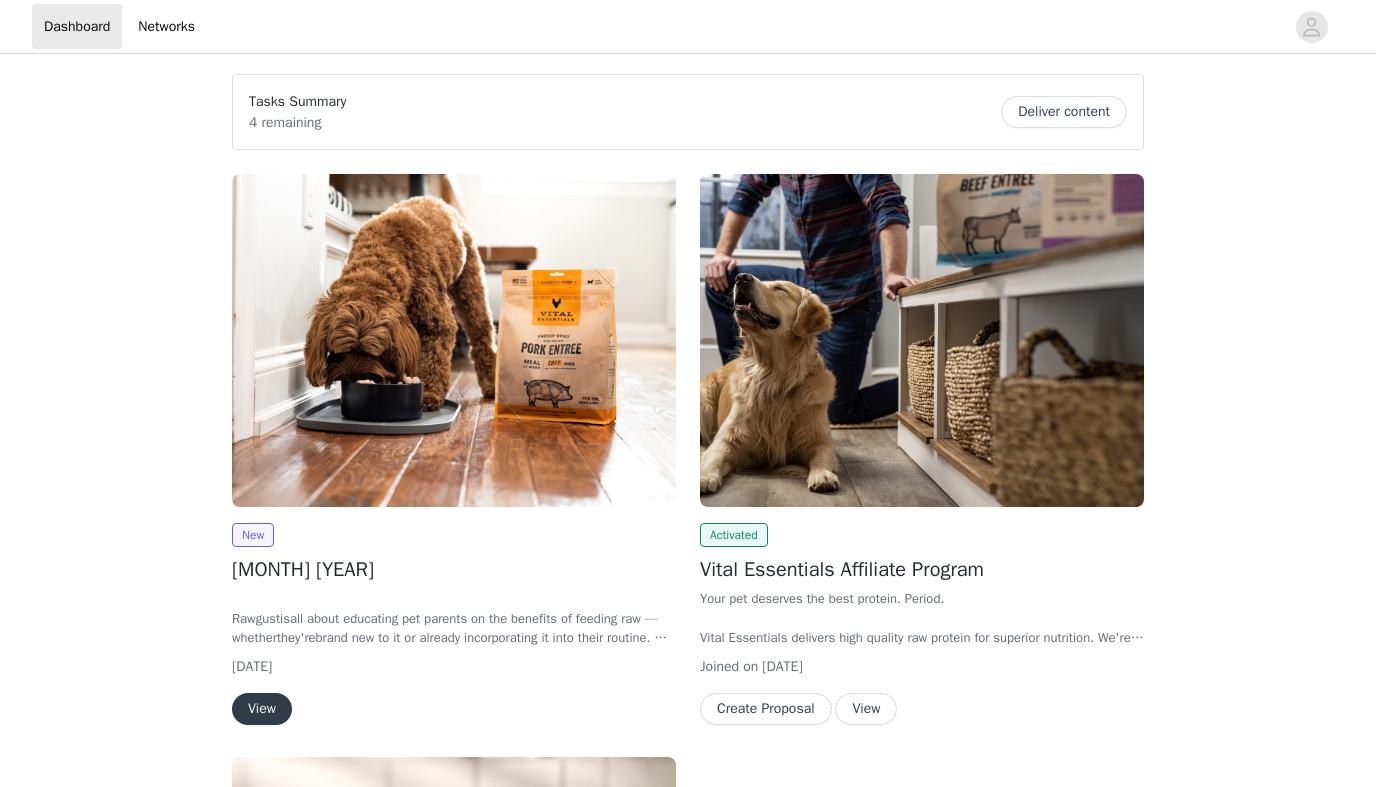 scroll, scrollTop: 0, scrollLeft: 0, axis: both 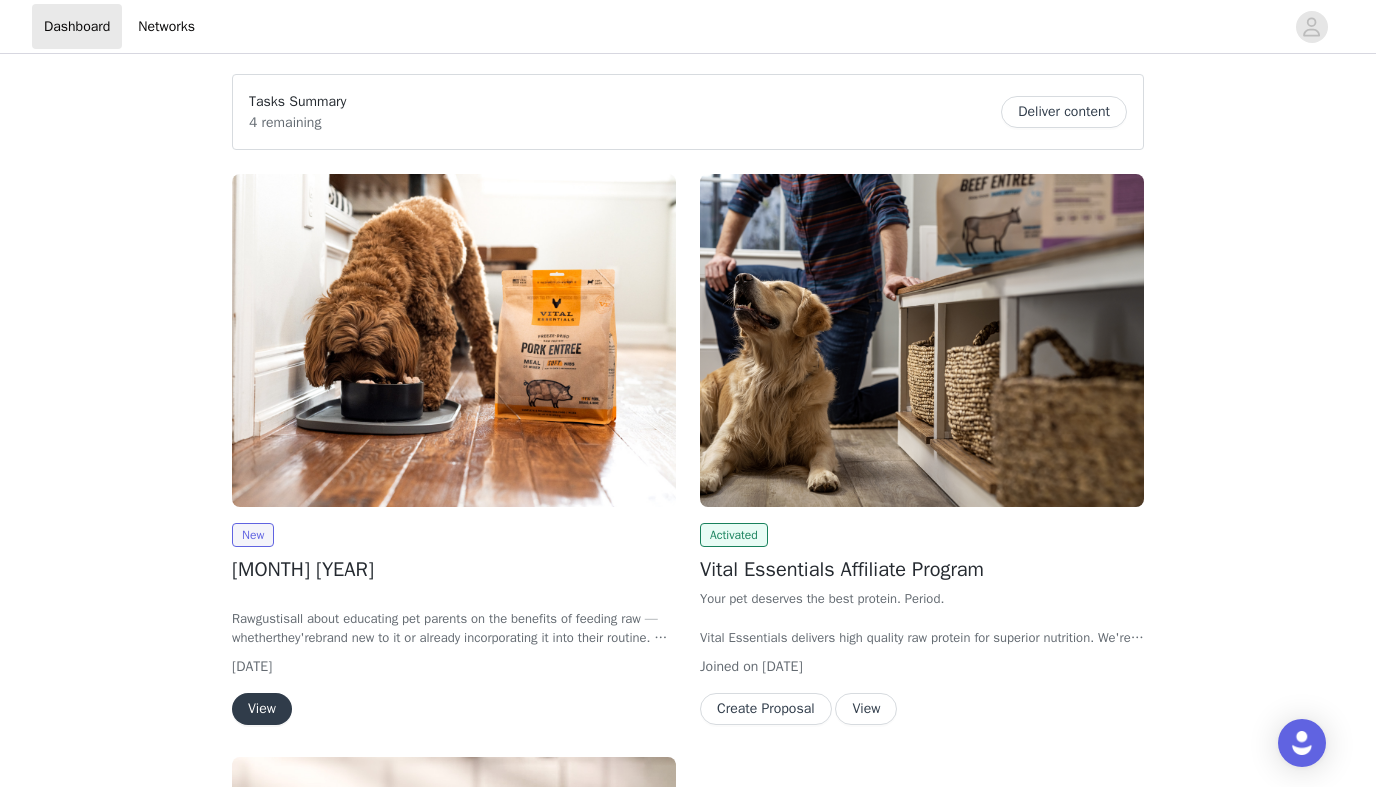 click on "View" at bounding box center (262, 709) 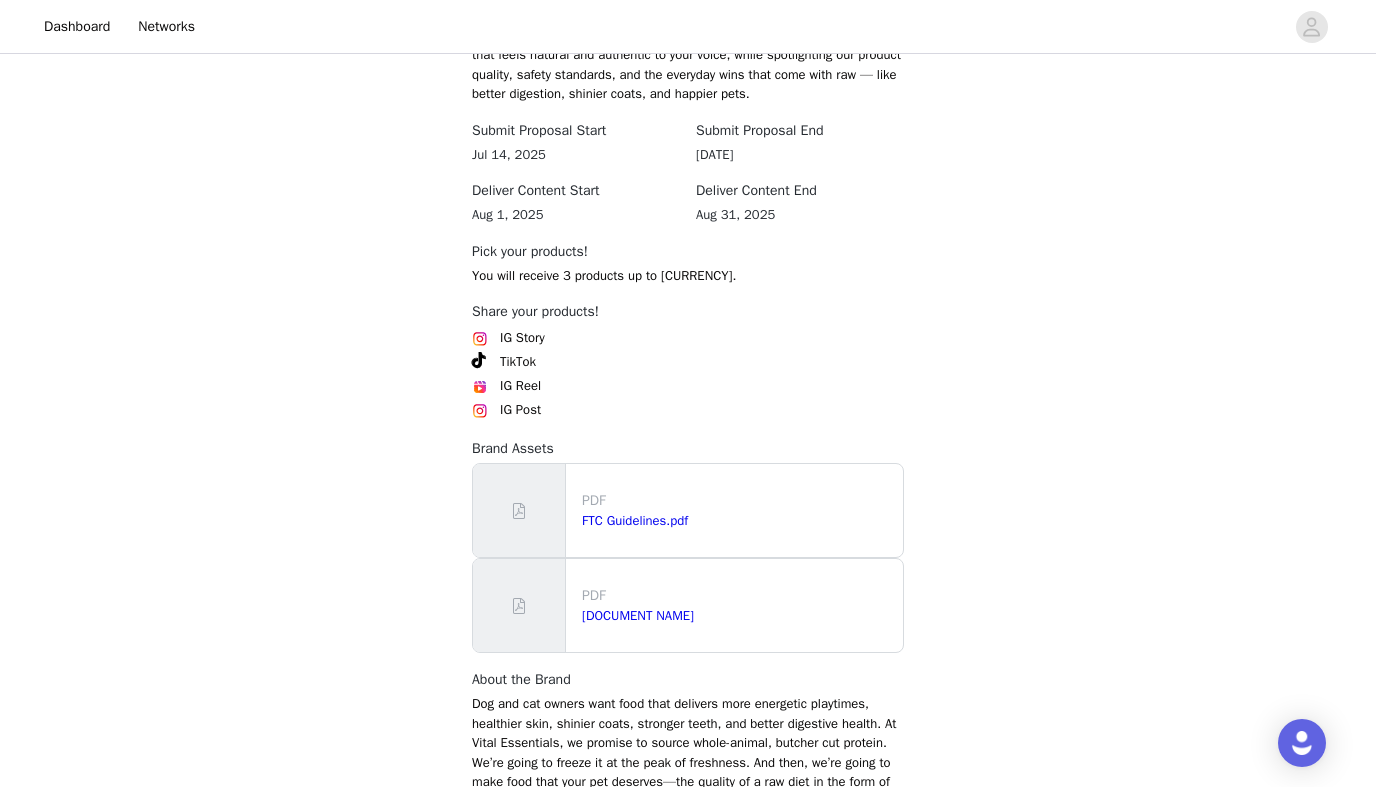 scroll, scrollTop: 804, scrollLeft: 0, axis: vertical 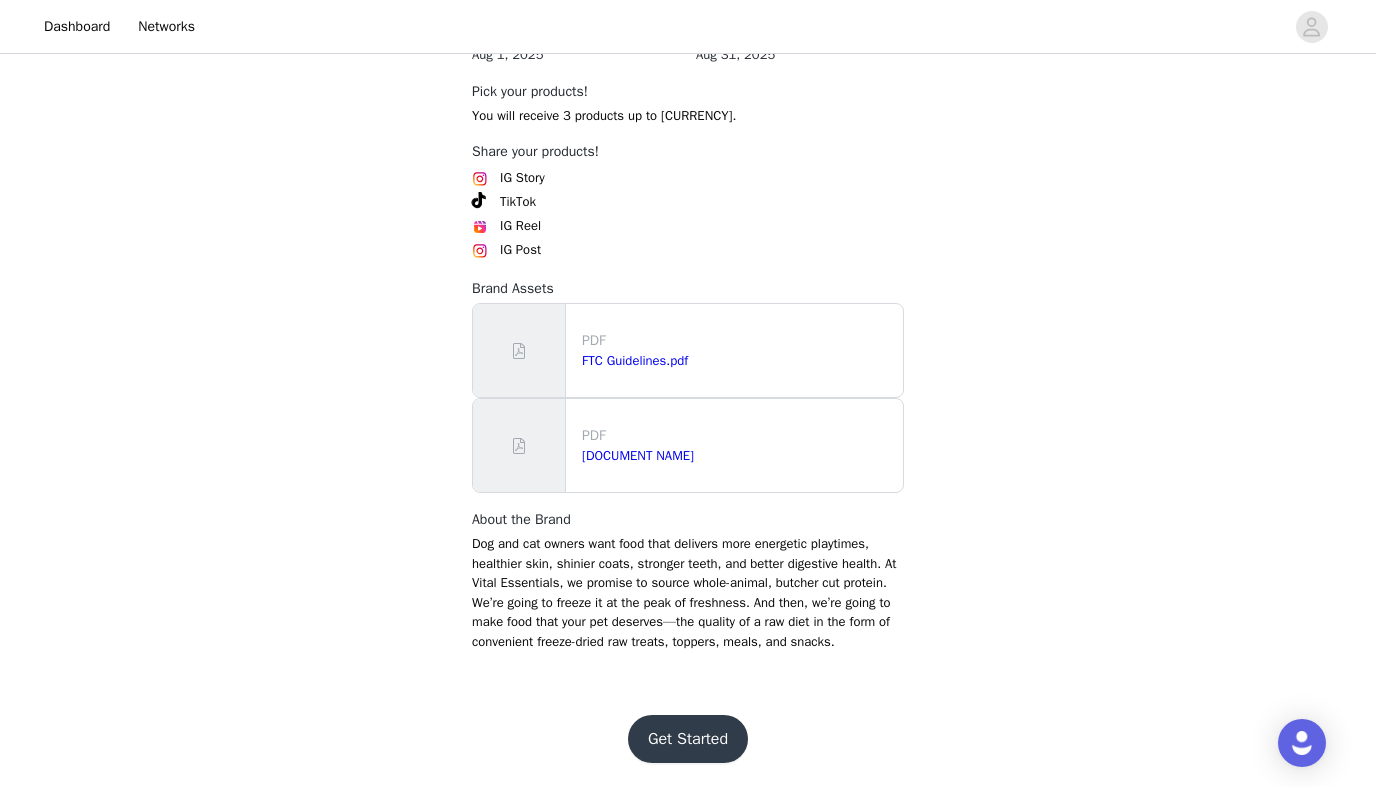 click on "Get Started" at bounding box center (688, 739) 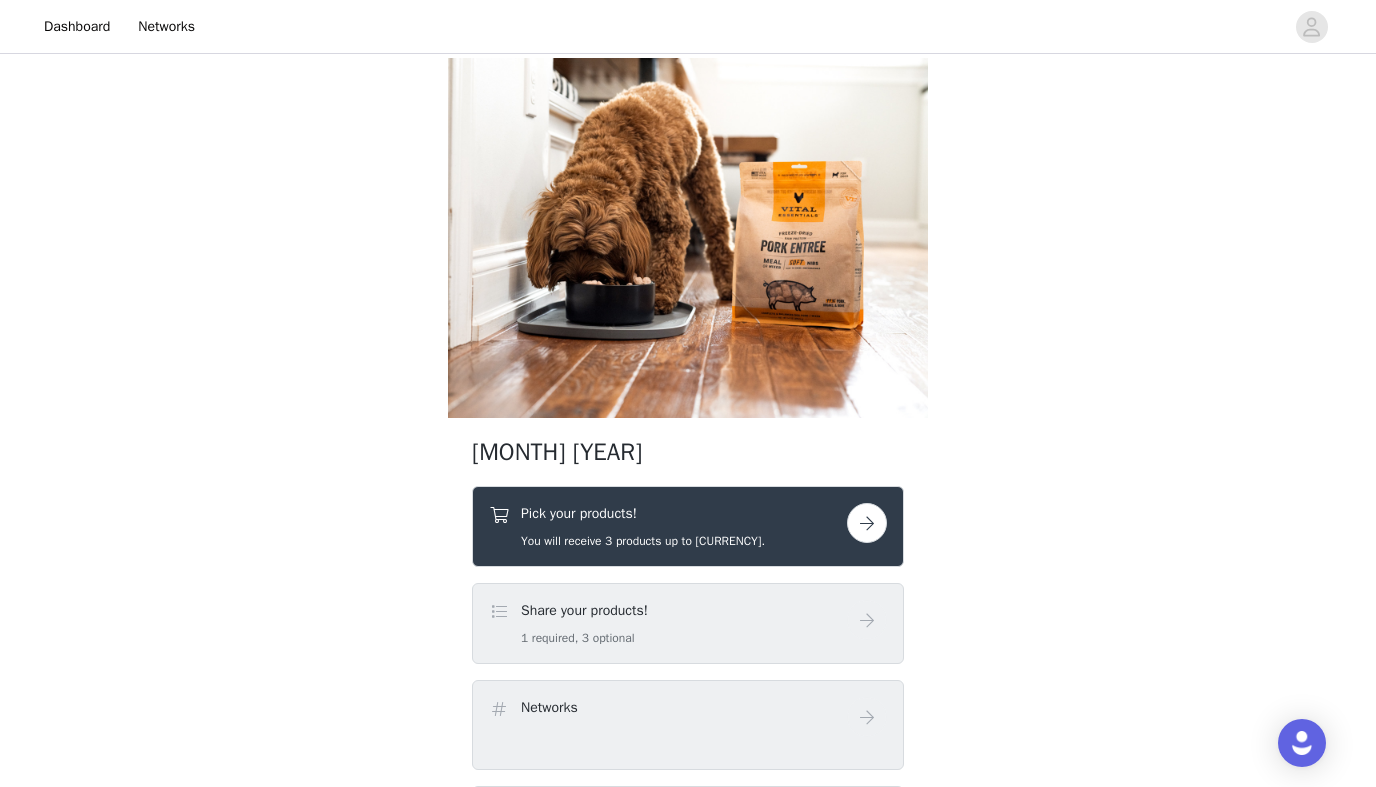 click at bounding box center [867, 523] 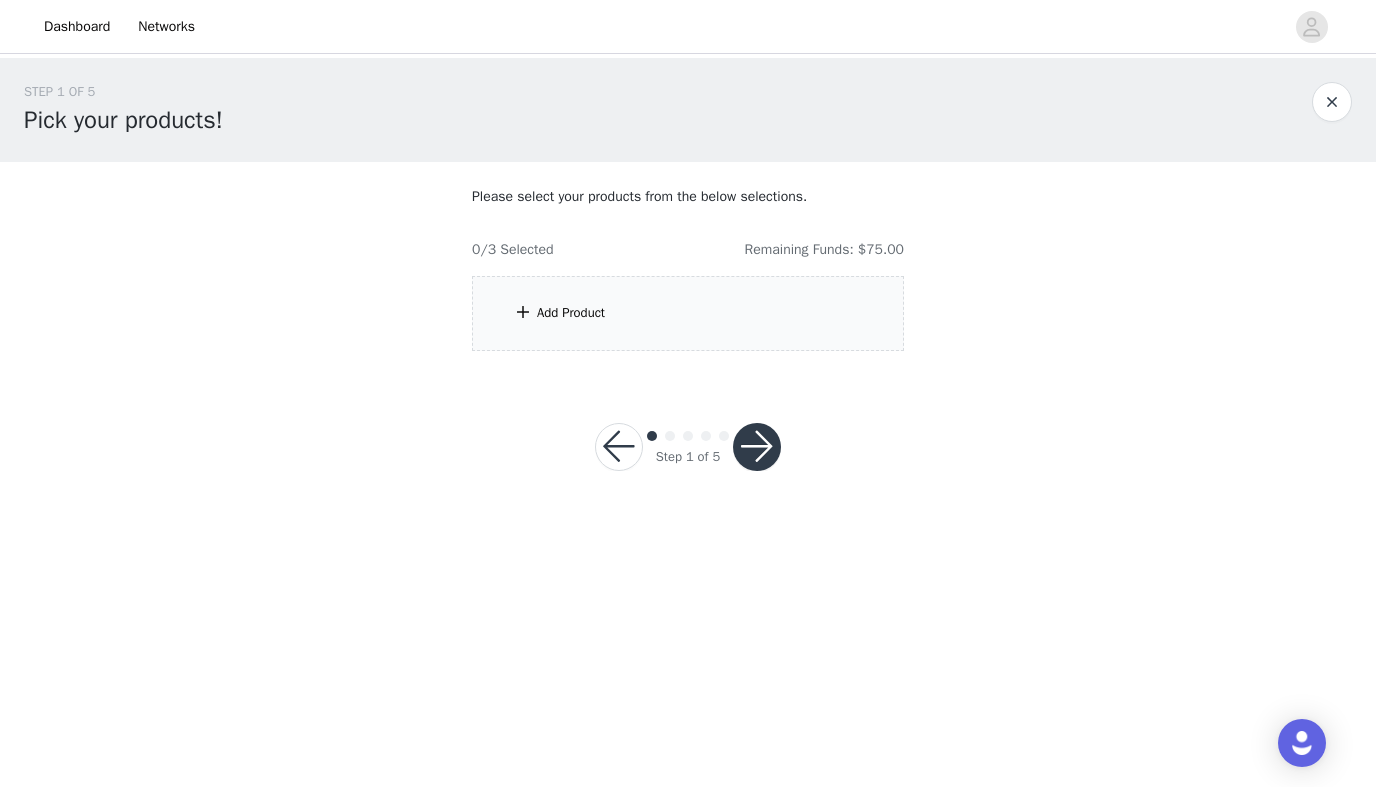 click on "Add Product" at bounding box center [688, 313] 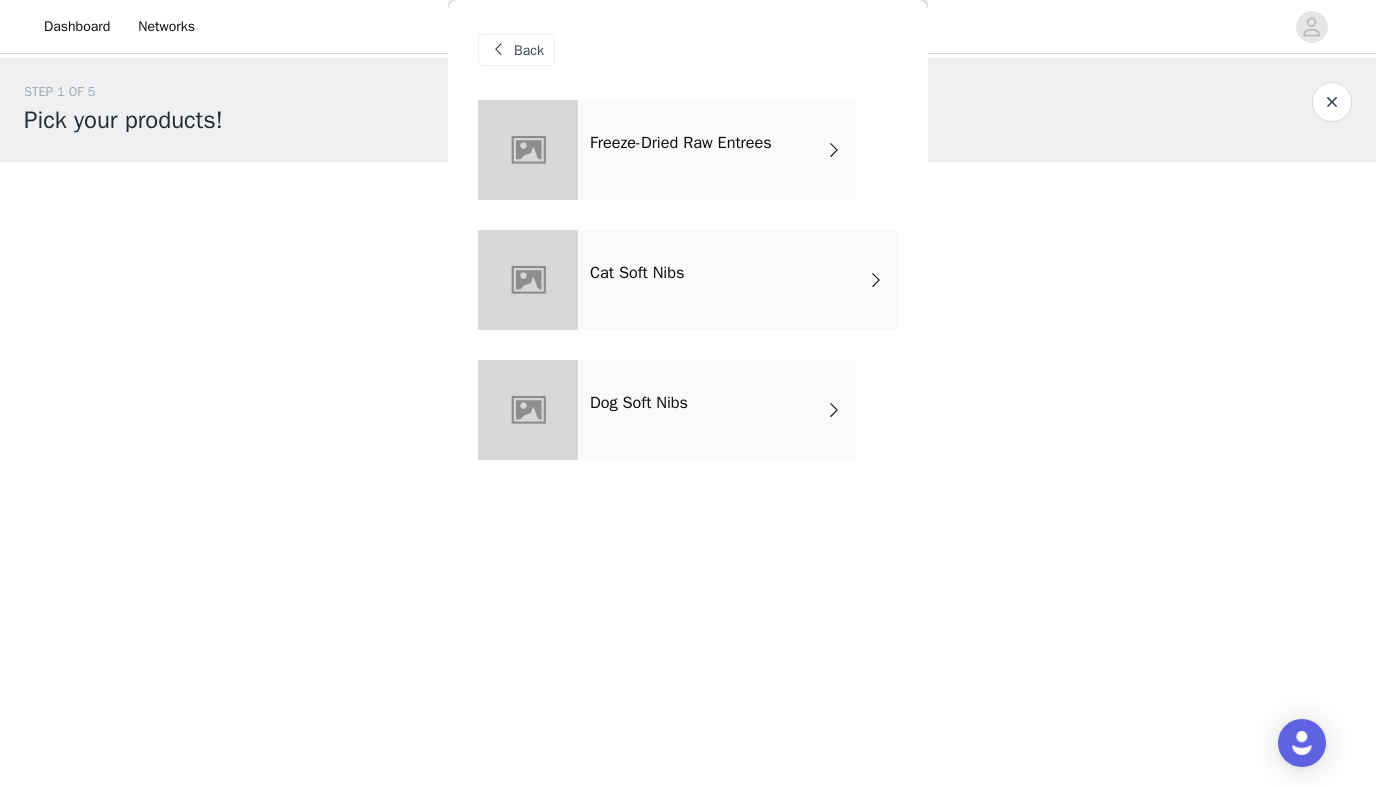 click on "Freeze-Dried Raw Entrees" at bounding box center [717, 150] 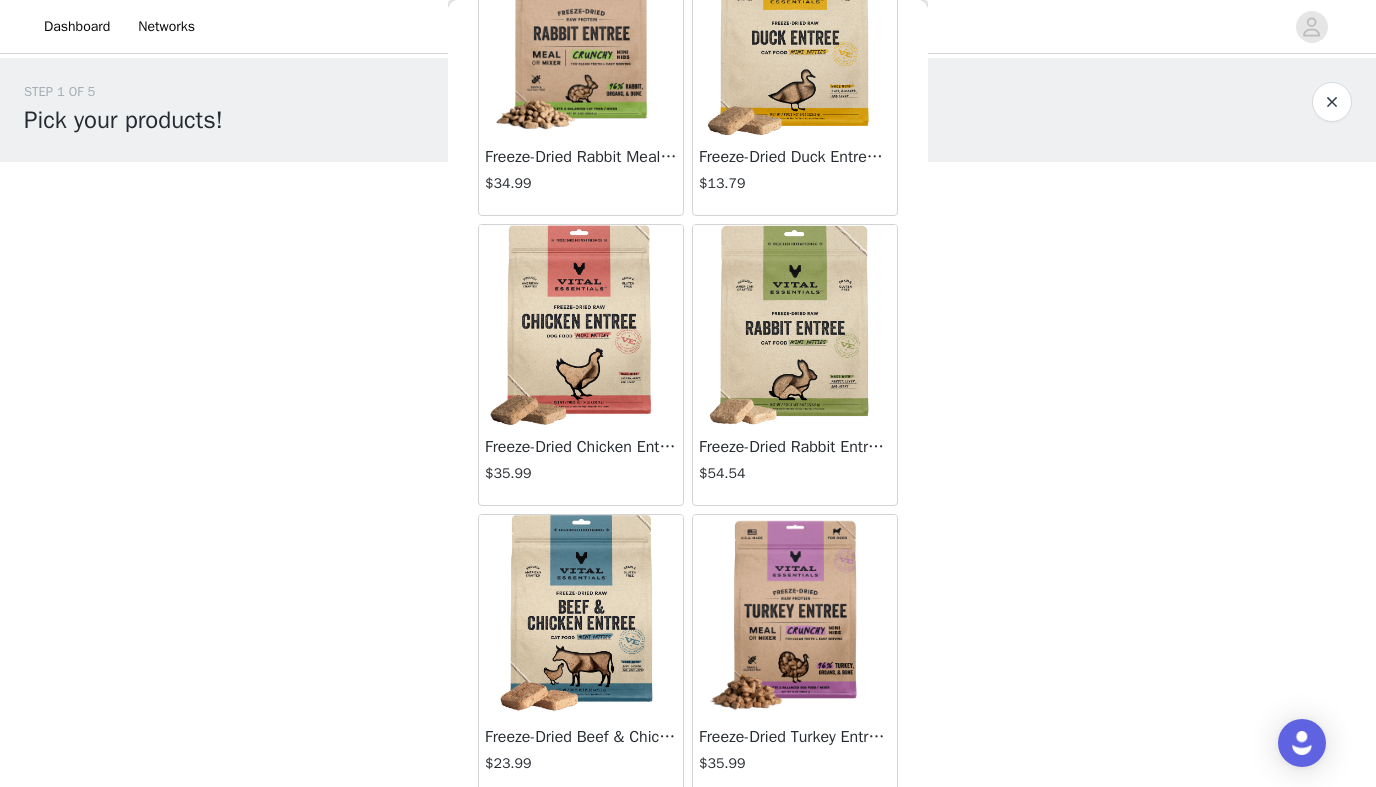 scroll, scrollTop: 2273, scrollLeft: 0, axis: vertical 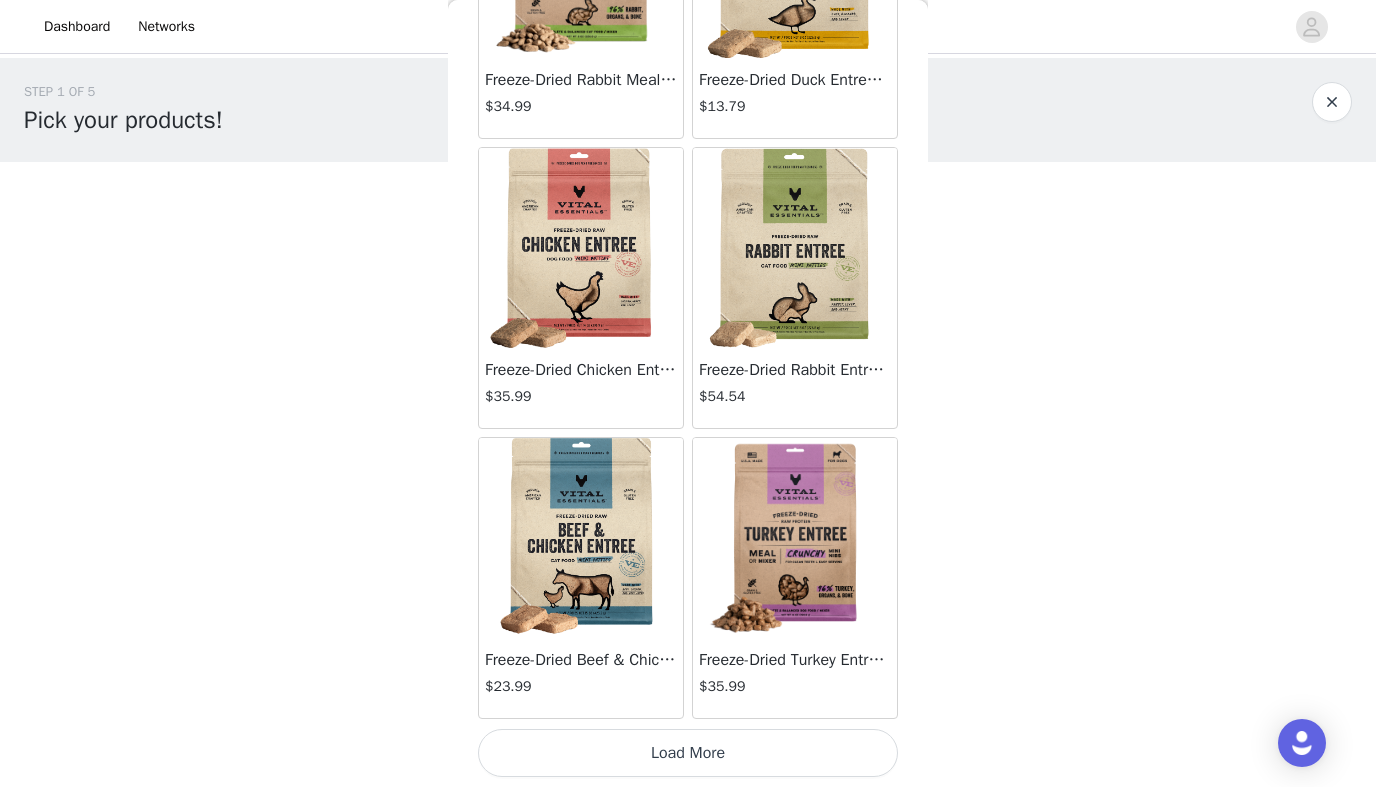 click on "Load More" at bounding box center [688, 753] 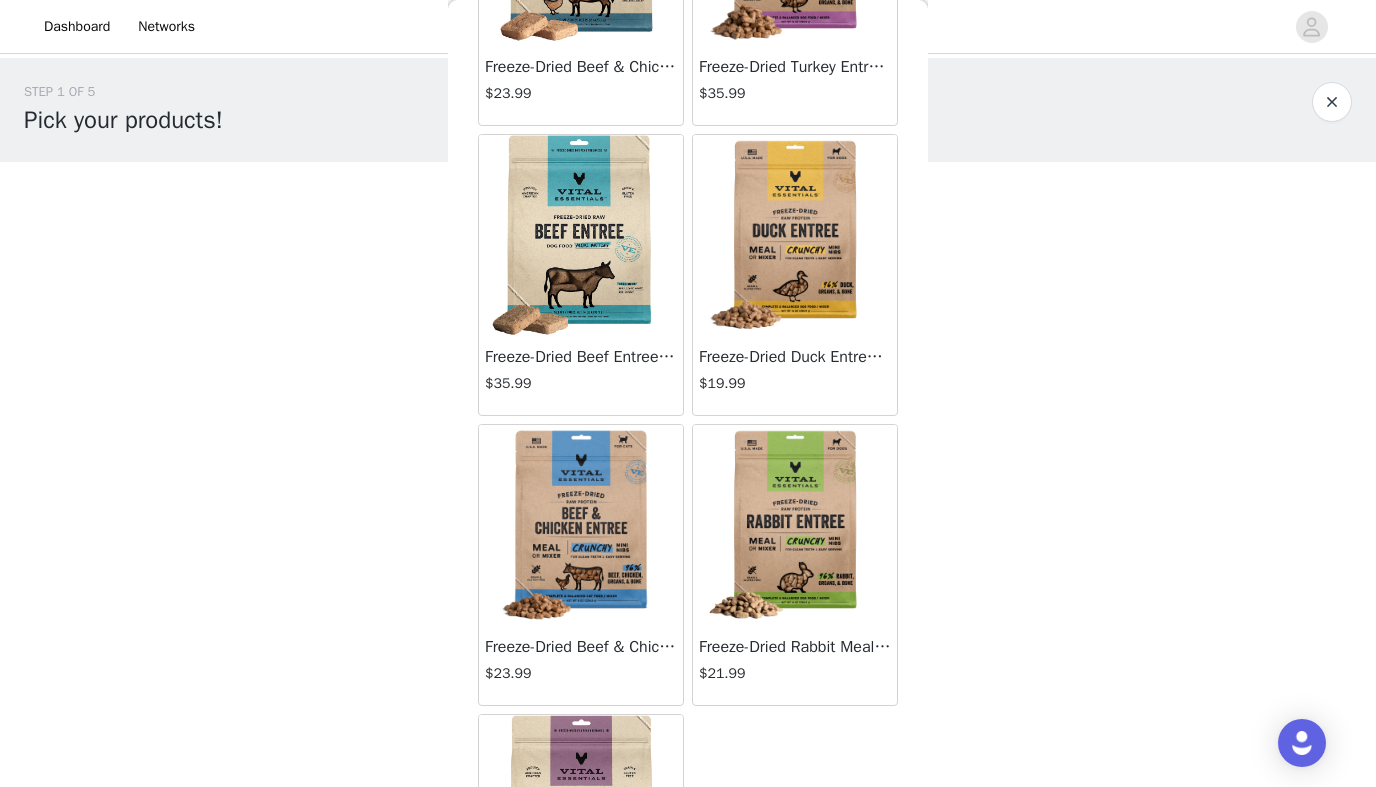 scroll, scrollTop: 2863, scrollLeft: 0, axis: vertical 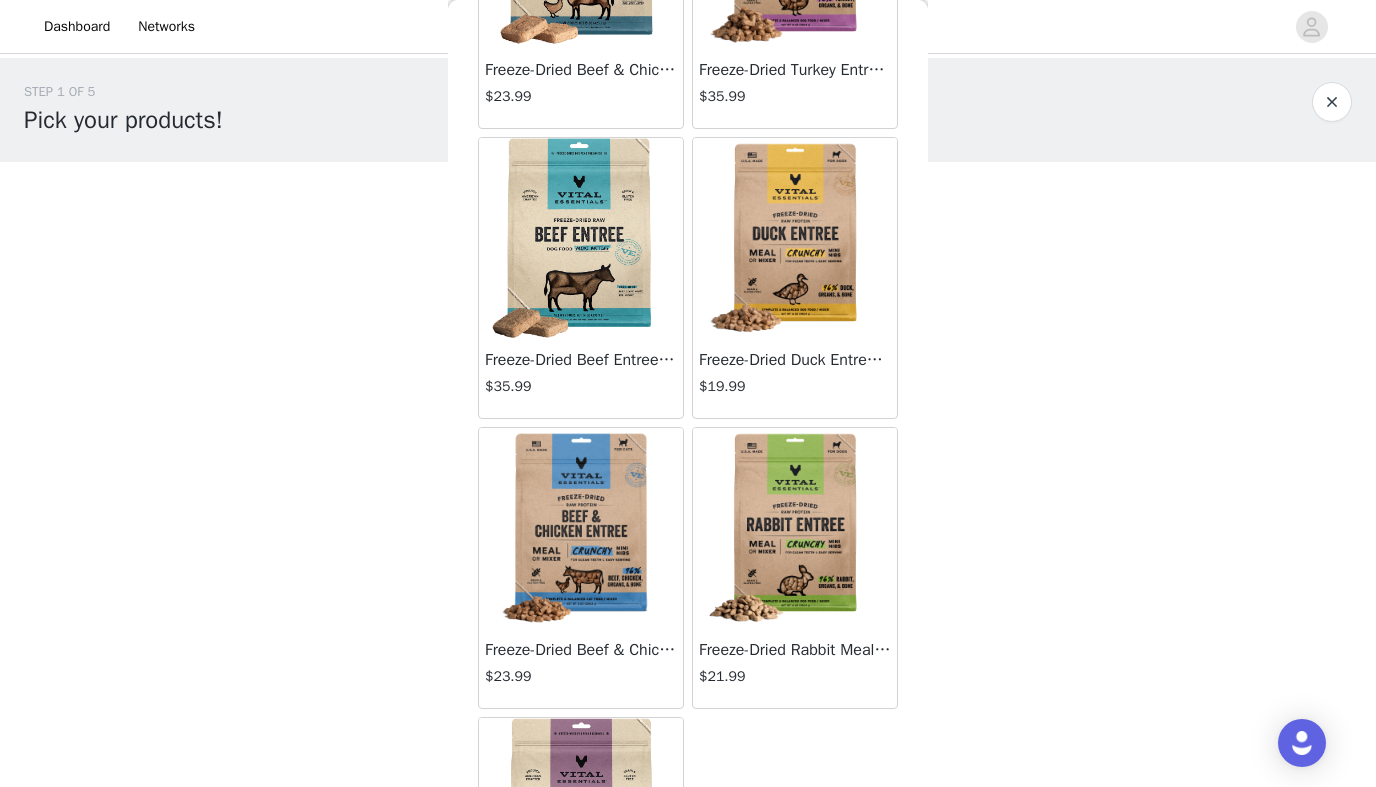 click at bounding box center (581, 238) 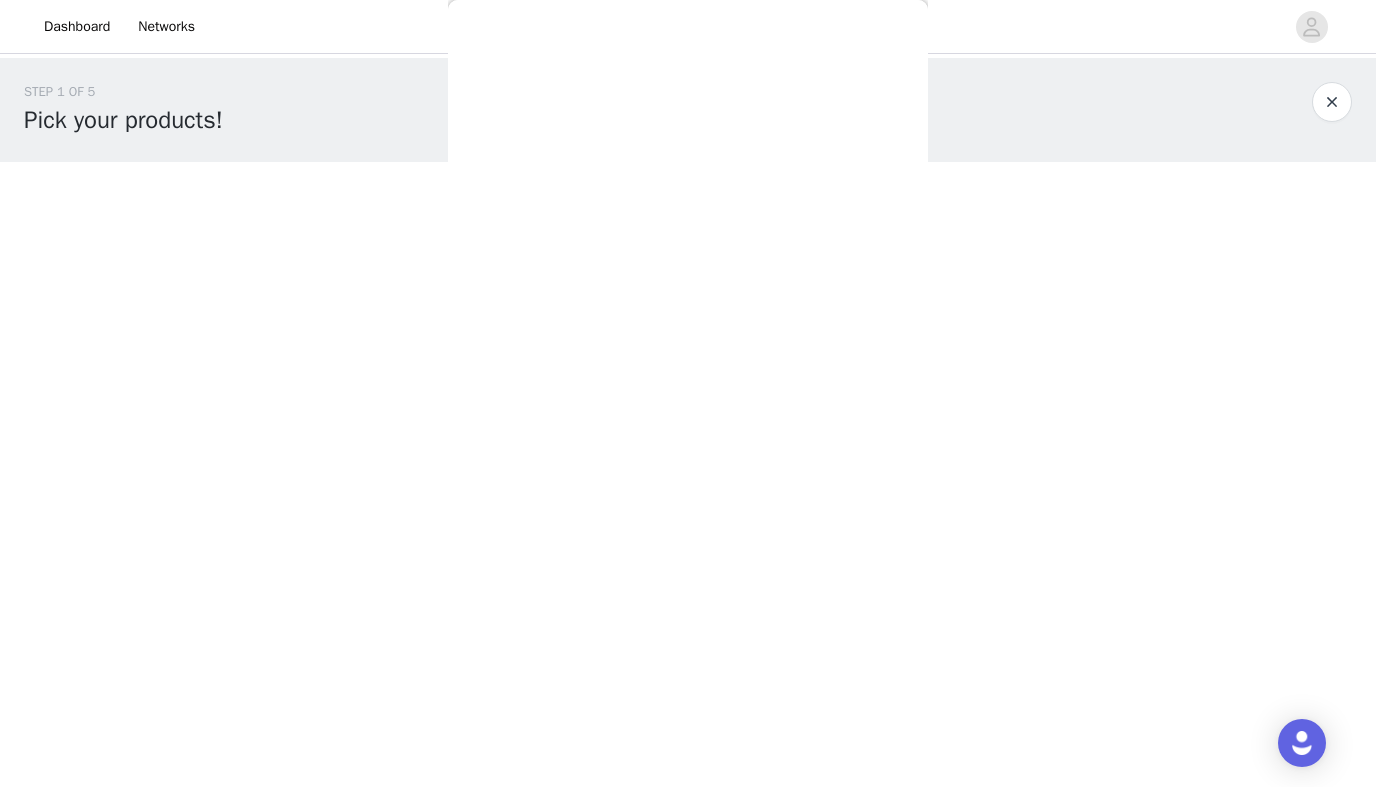 scroll, scrollTop: 185, scrollLeft: 0, axis: vertical 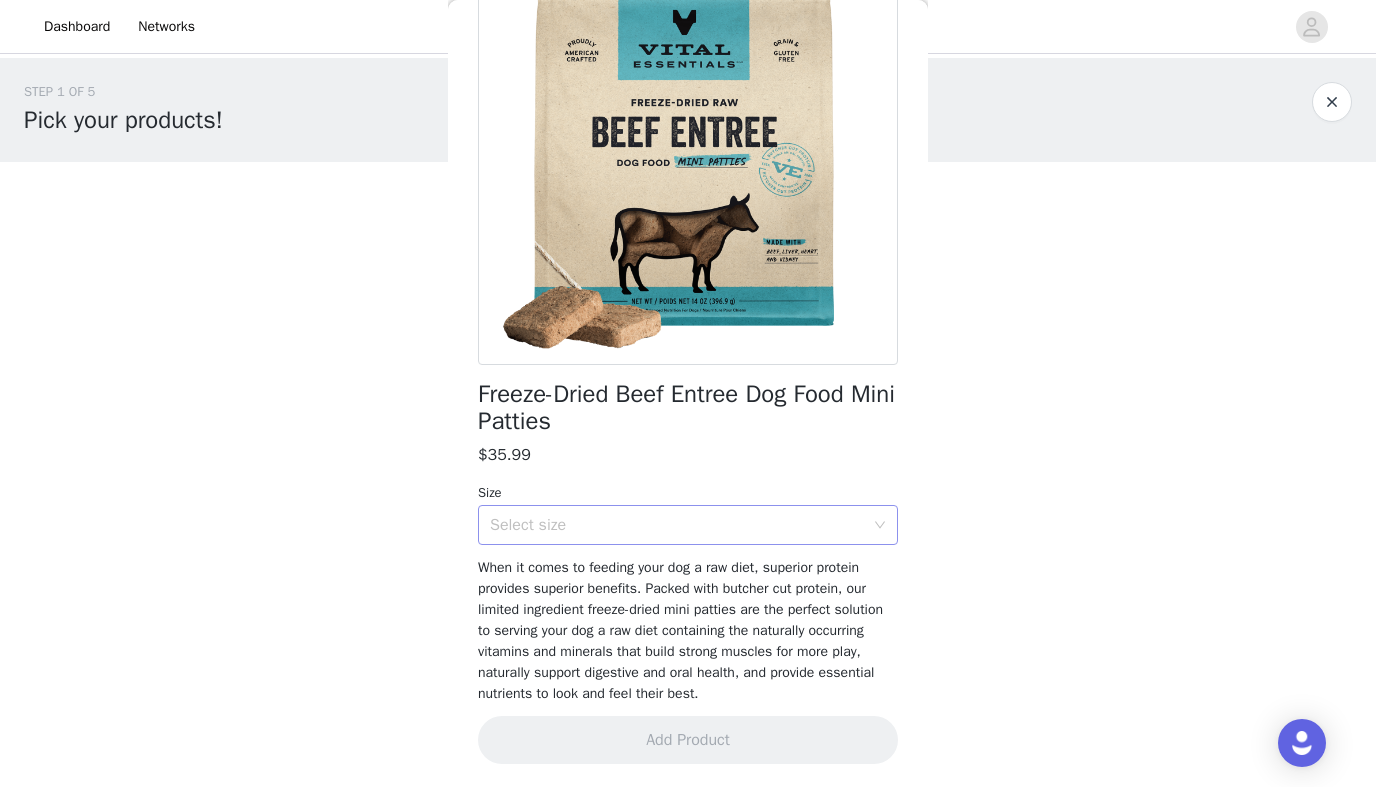 click on "Select size" at bounding box center (677, 525) 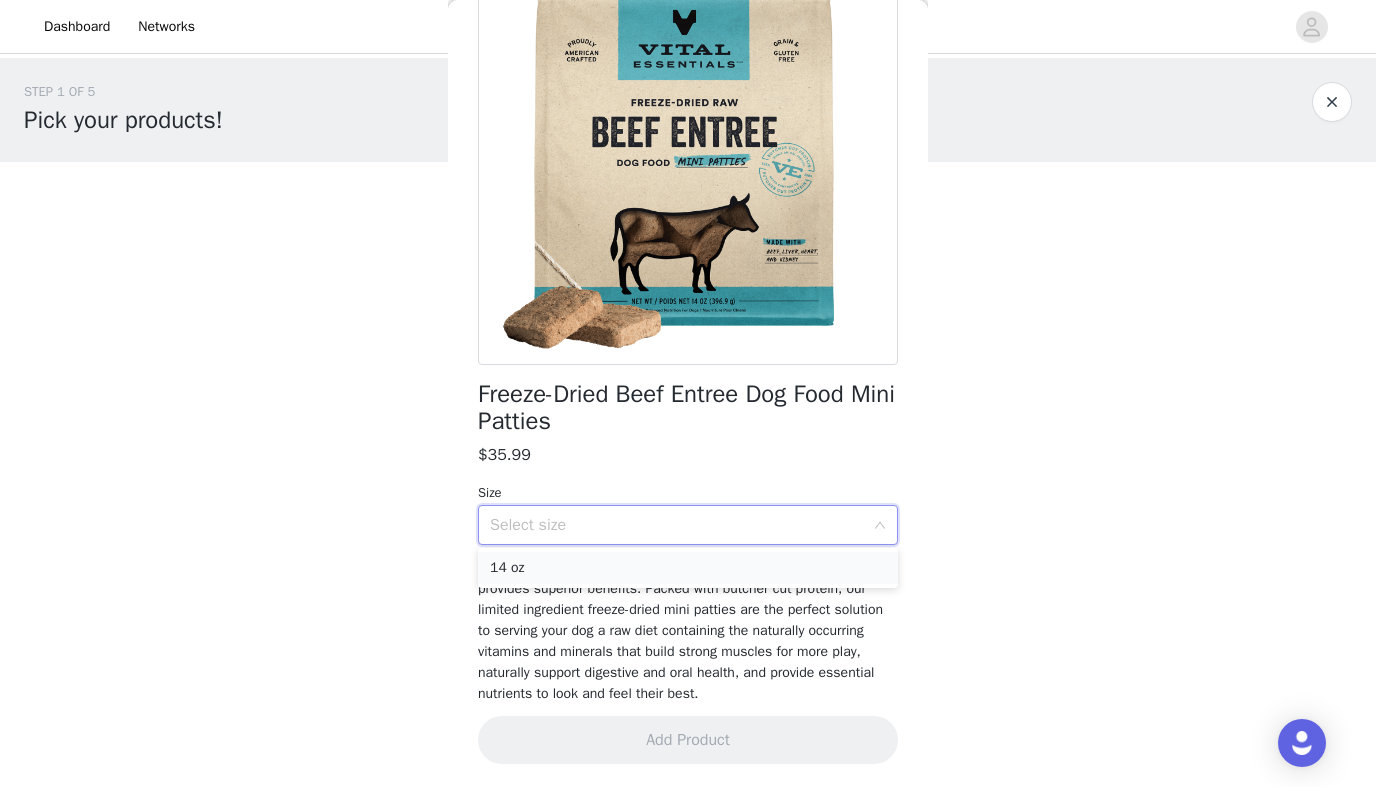 click on "14 oz" at bounding box center [688, 568] 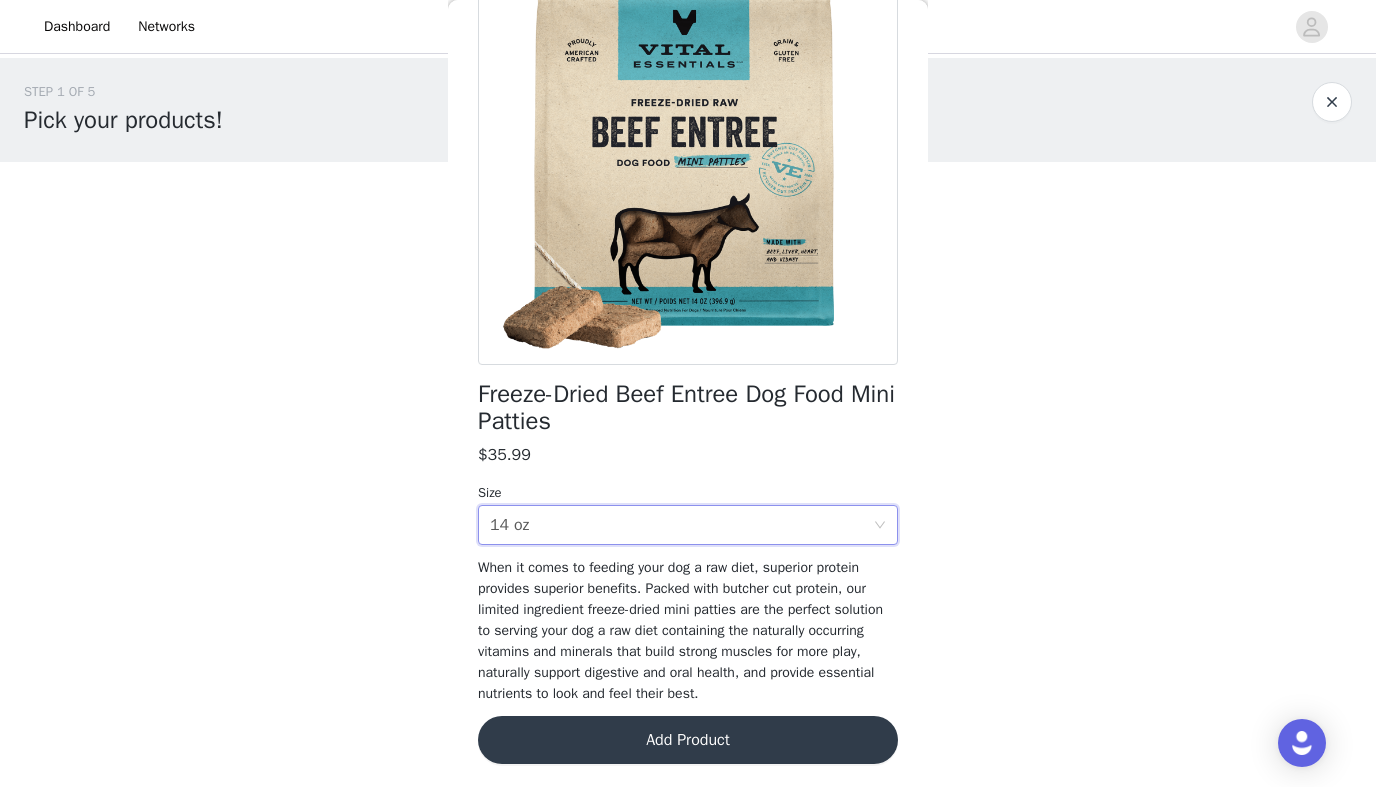 click on "Add Product" at bounding box center [688, 740] 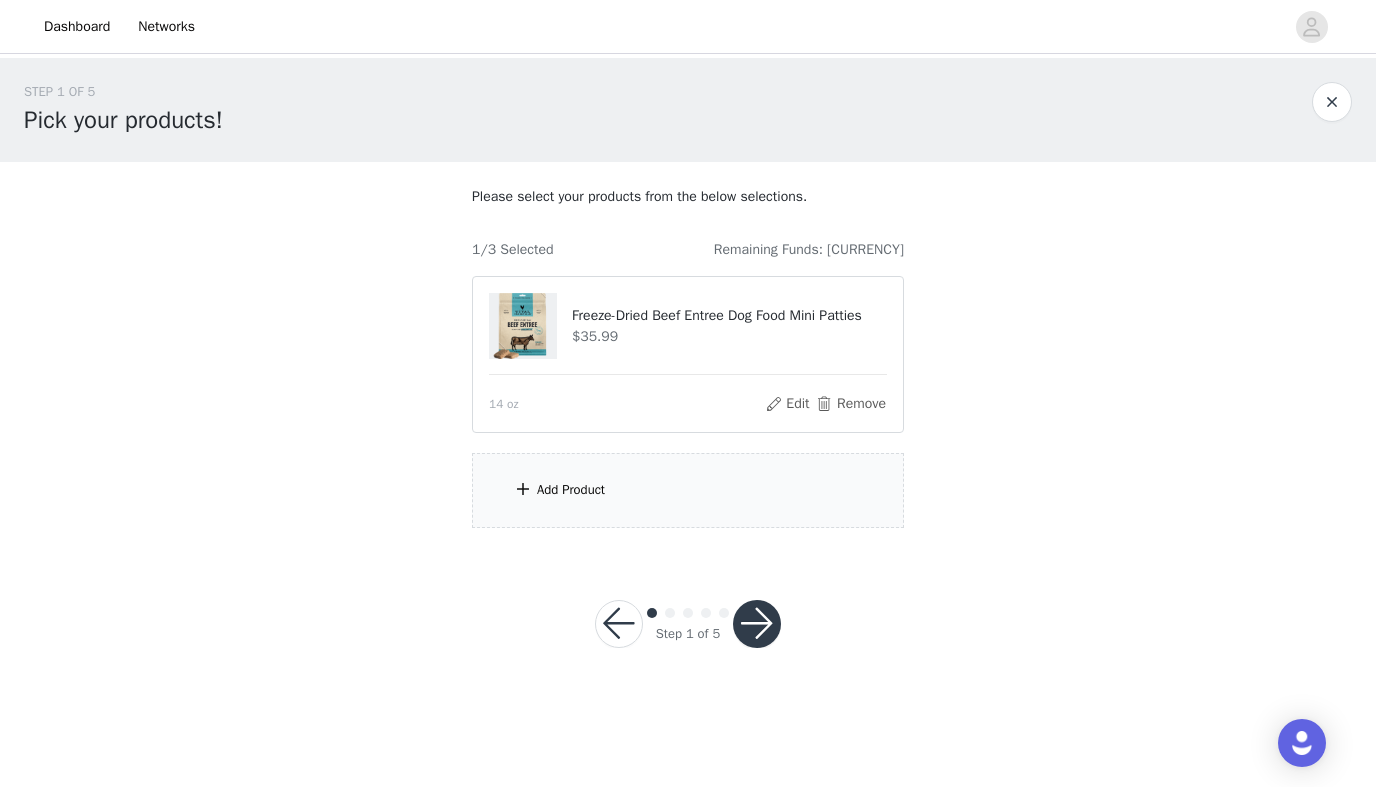click on "Add Product" at bounding box center [688, 490] 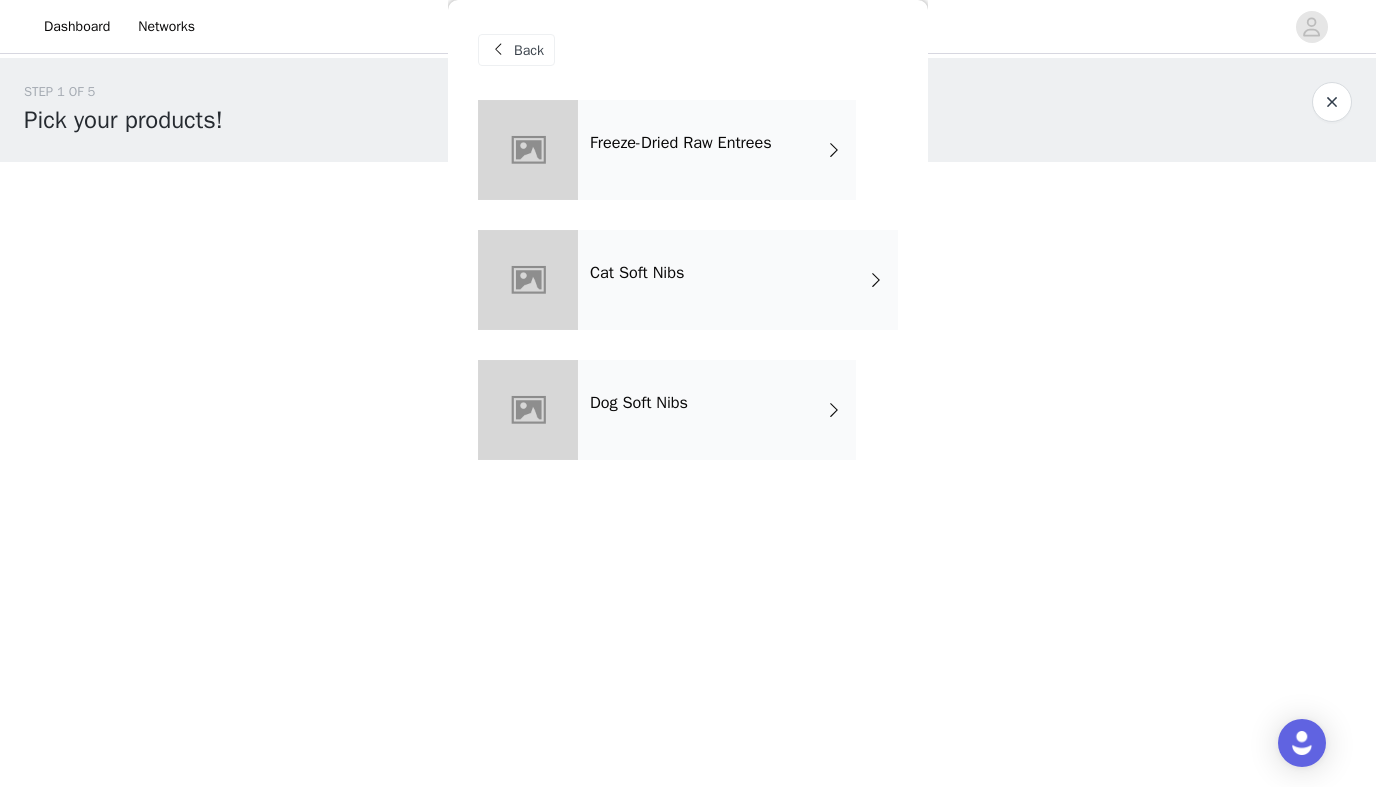 click on "Dog Soft Nibs" at bounding box center [639, 403] 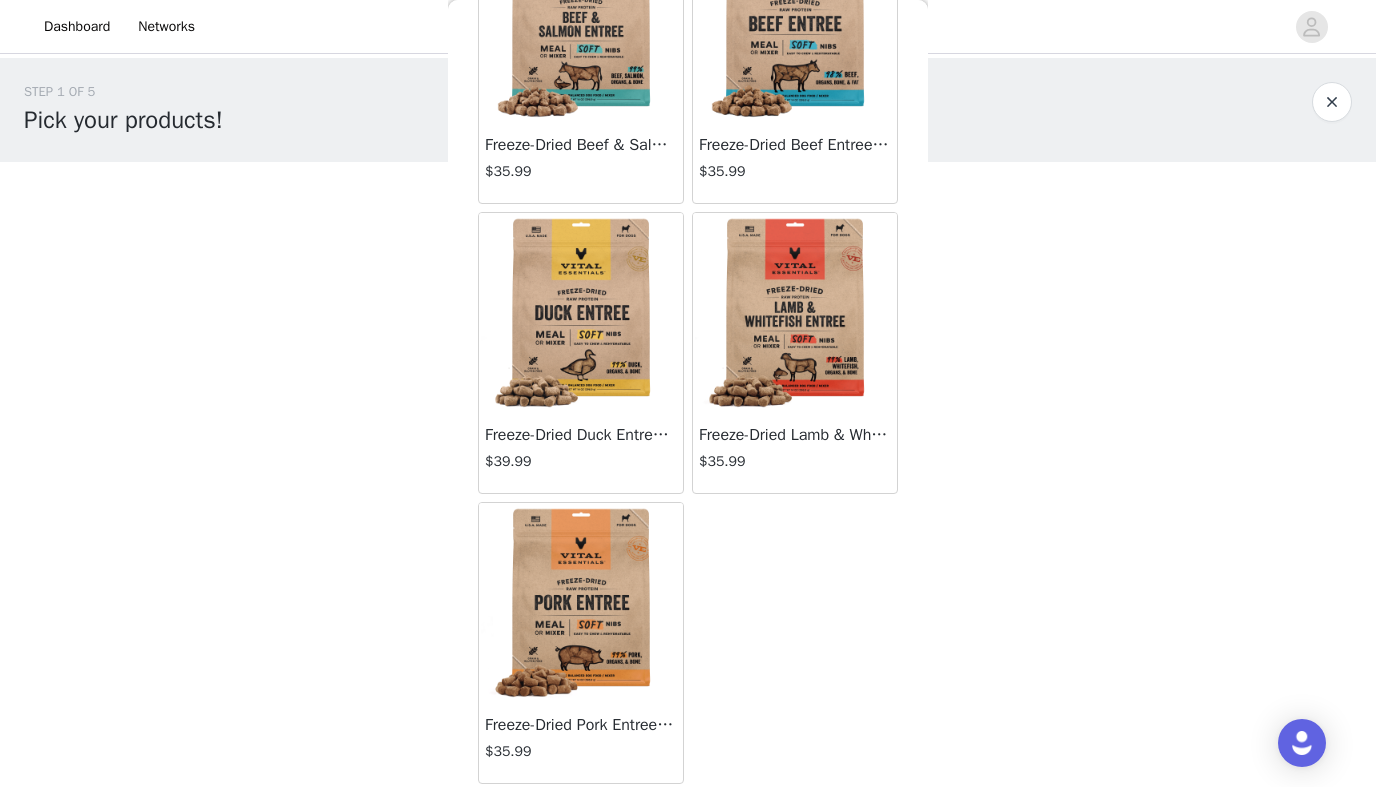 scroll, scrollTop: 0, scrollLeft: 0, axis: both 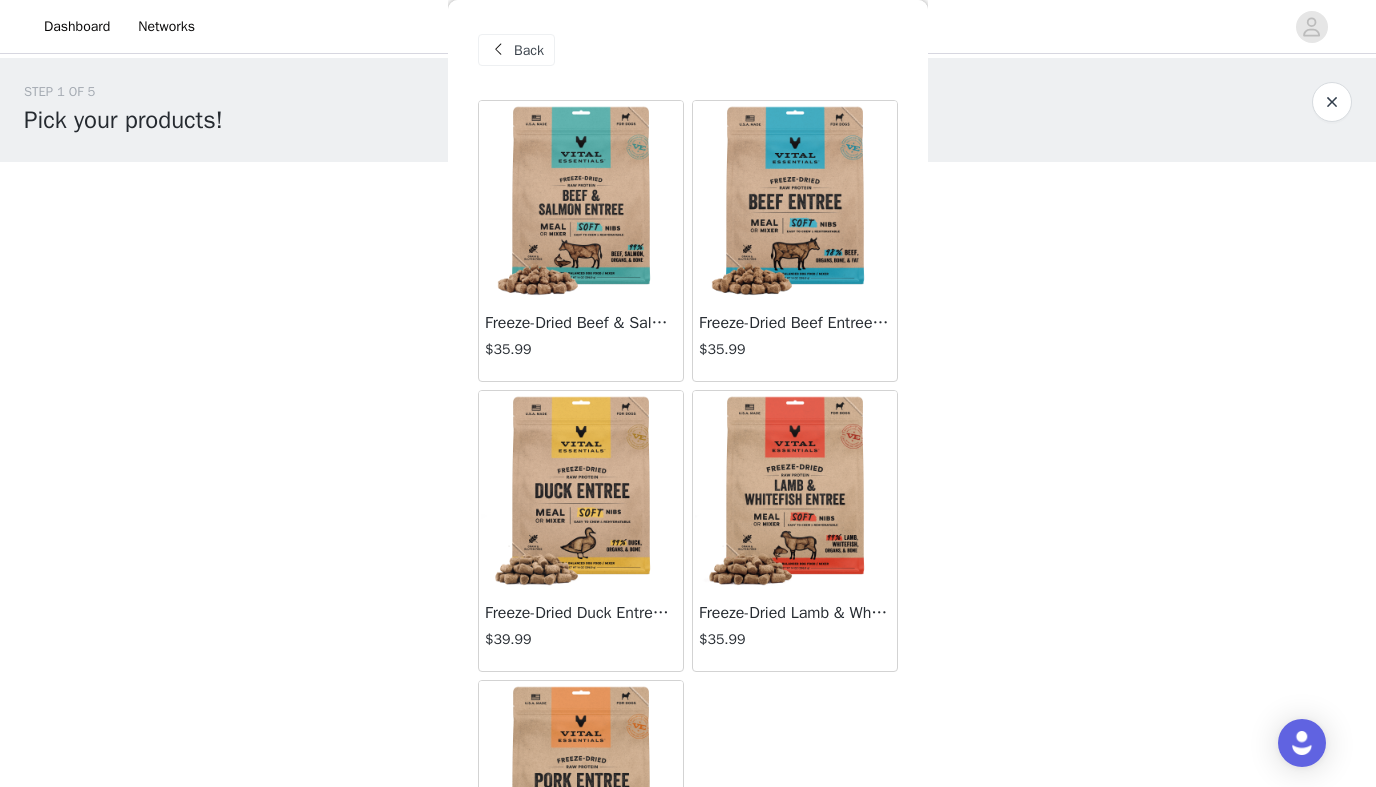 click on "STEP 1 OF 5
Pick your products!
Please select your products from the below selections.       1/3 Selected   Remaining Funds: [CURRENCY]         Freeze-Dried Beef Entree Dog Food Mini Patties     [CURRENCY]       14 oz       Edit   Remove     Add Product       Back       Freeze-Dried Beef & Salmon Entree & Mixer Dog Food Soft Nibs   [CURRENCY]       Freeze-Dried Beef Entree & Mixer Dog Food Soft Nibs   [CURRENCY]       Freeze-Dried Duck Entree & Mixer Dog Food Soft Nibs   [CURRENCY]       Freeze-Dried Lamb & Whitefish Entree & Mixer Dog Food Soft Nibs   [CURRENCY]       Freeze-Dried Pork Entree & Mixer Dog Food Soft Nibs   [CURRENCY]" at bounding box center (688, 305) 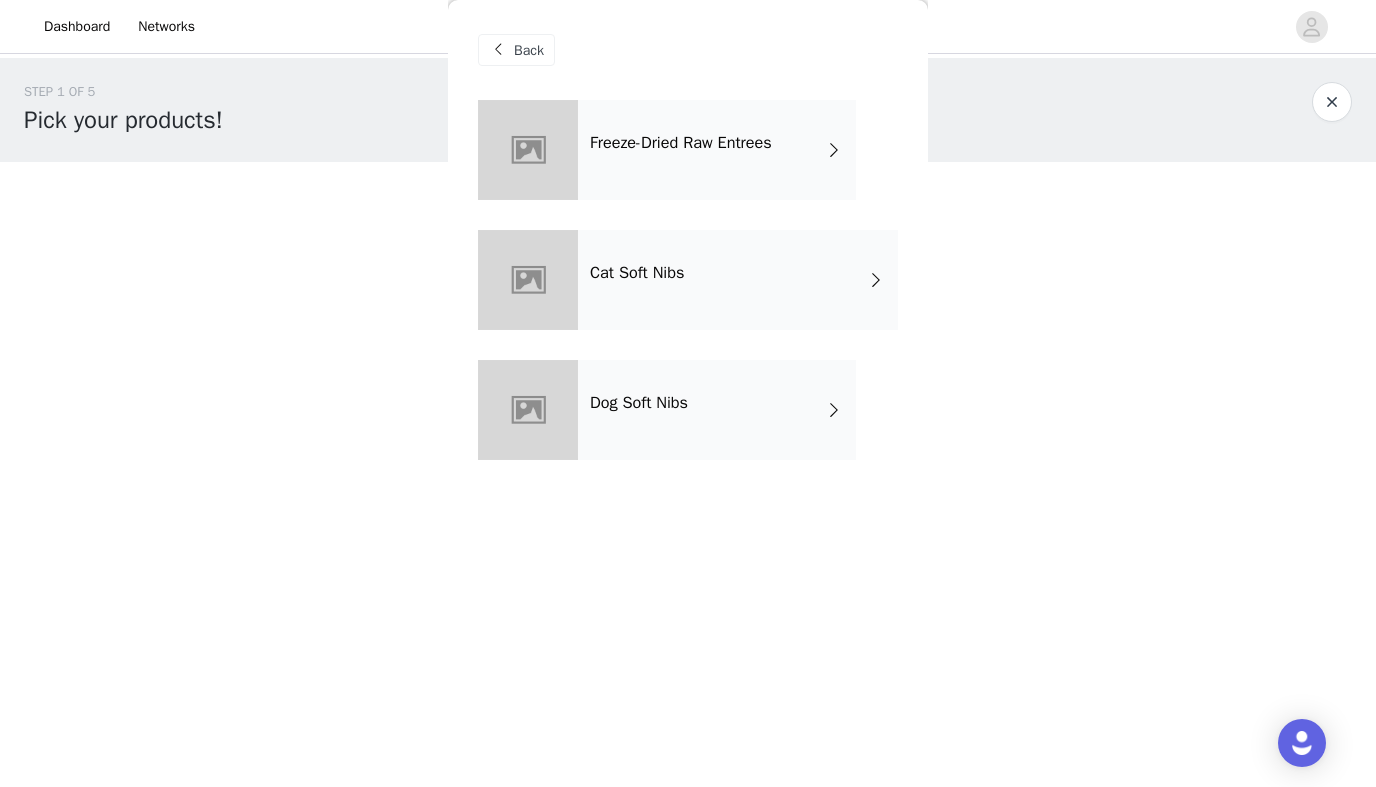 click on "Back" at bounding box center (529, 50) 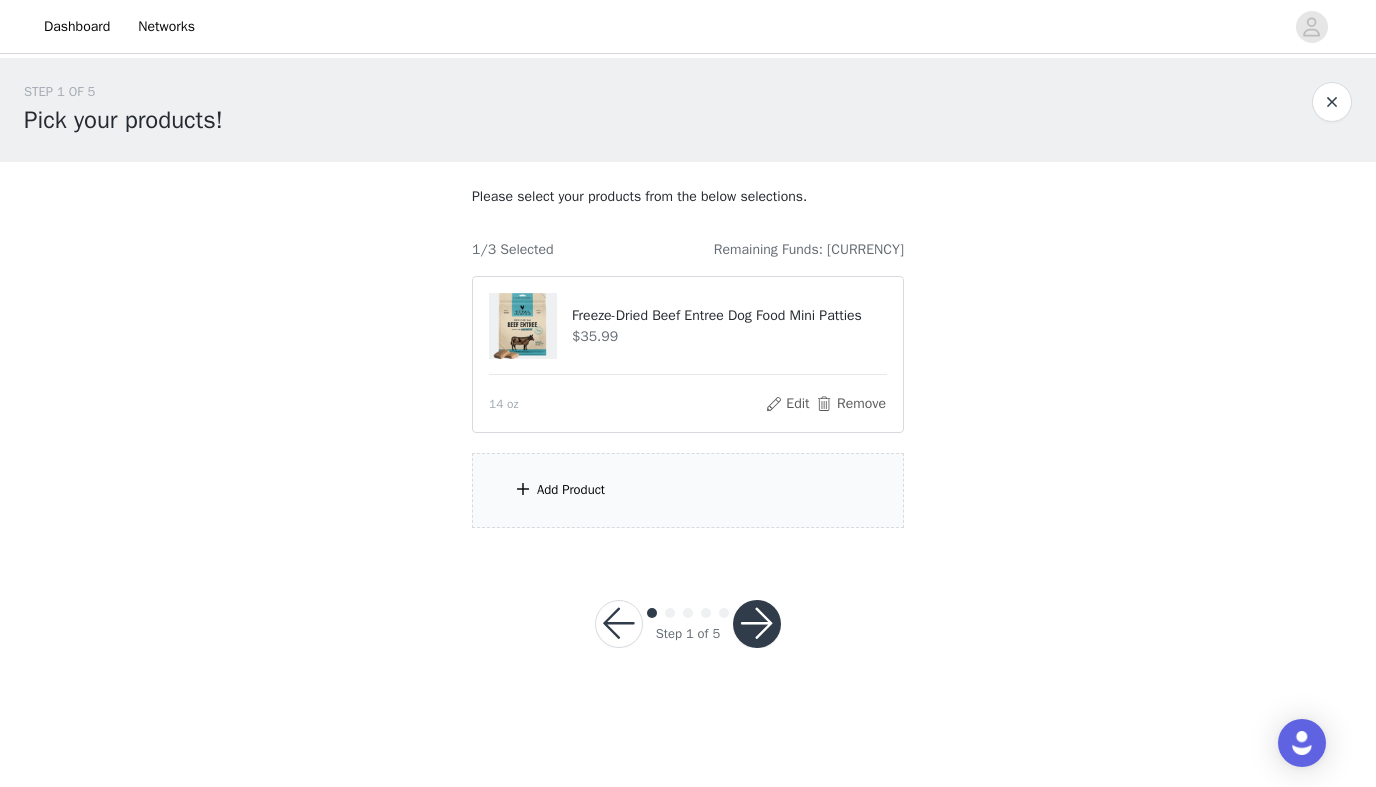 click on "Add Product" at bounding box center [571, 490] 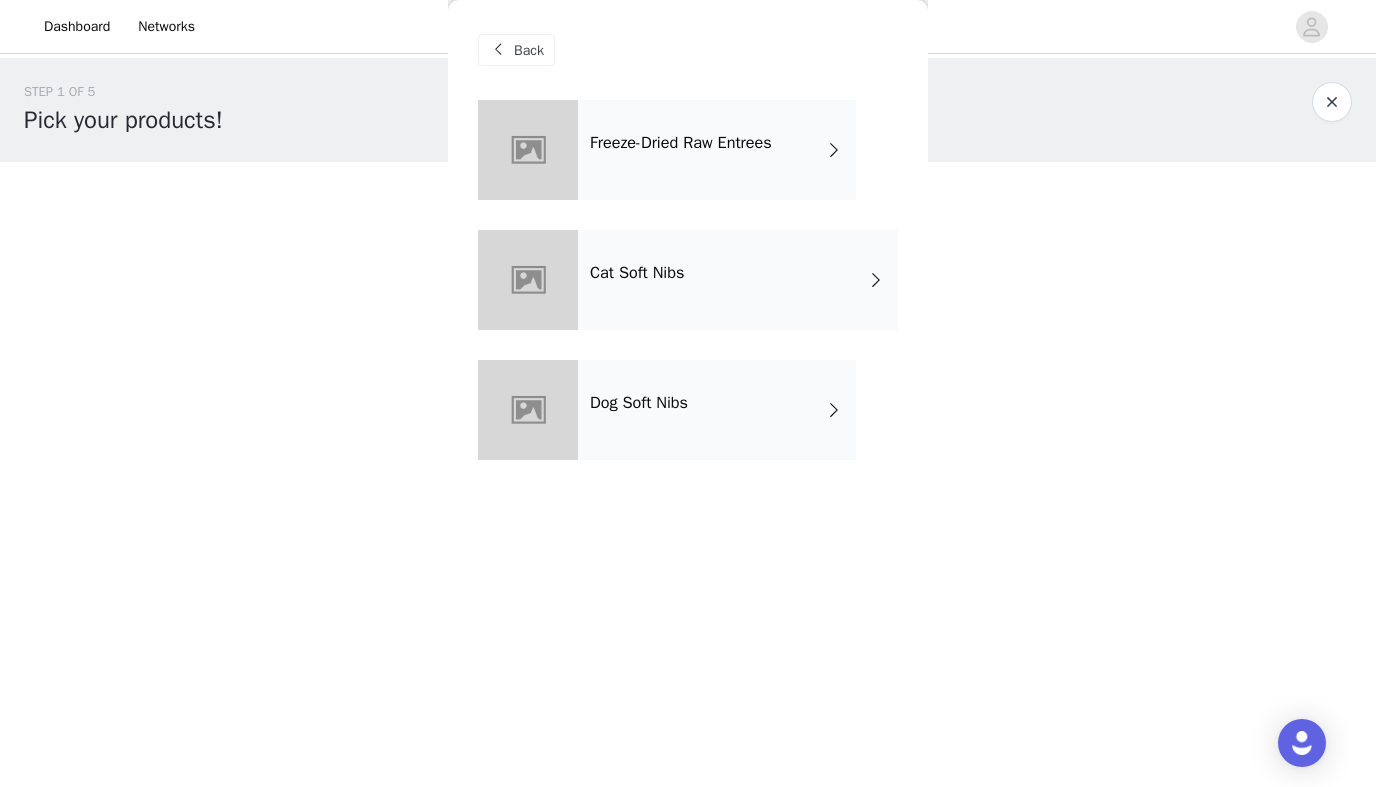 click on "Dog Soft Nibs" at bounding box center [717, 410] 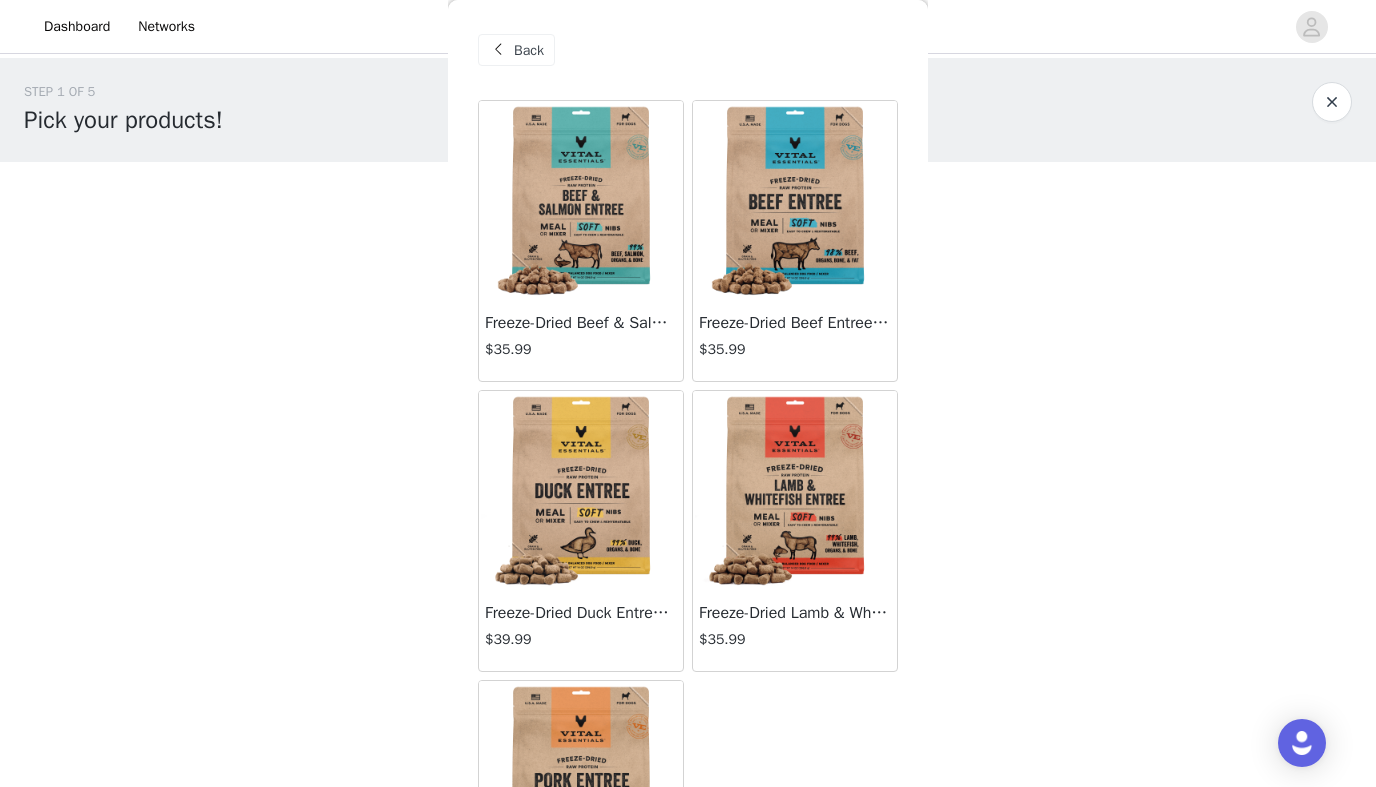 click at bounding box center [581, 201] 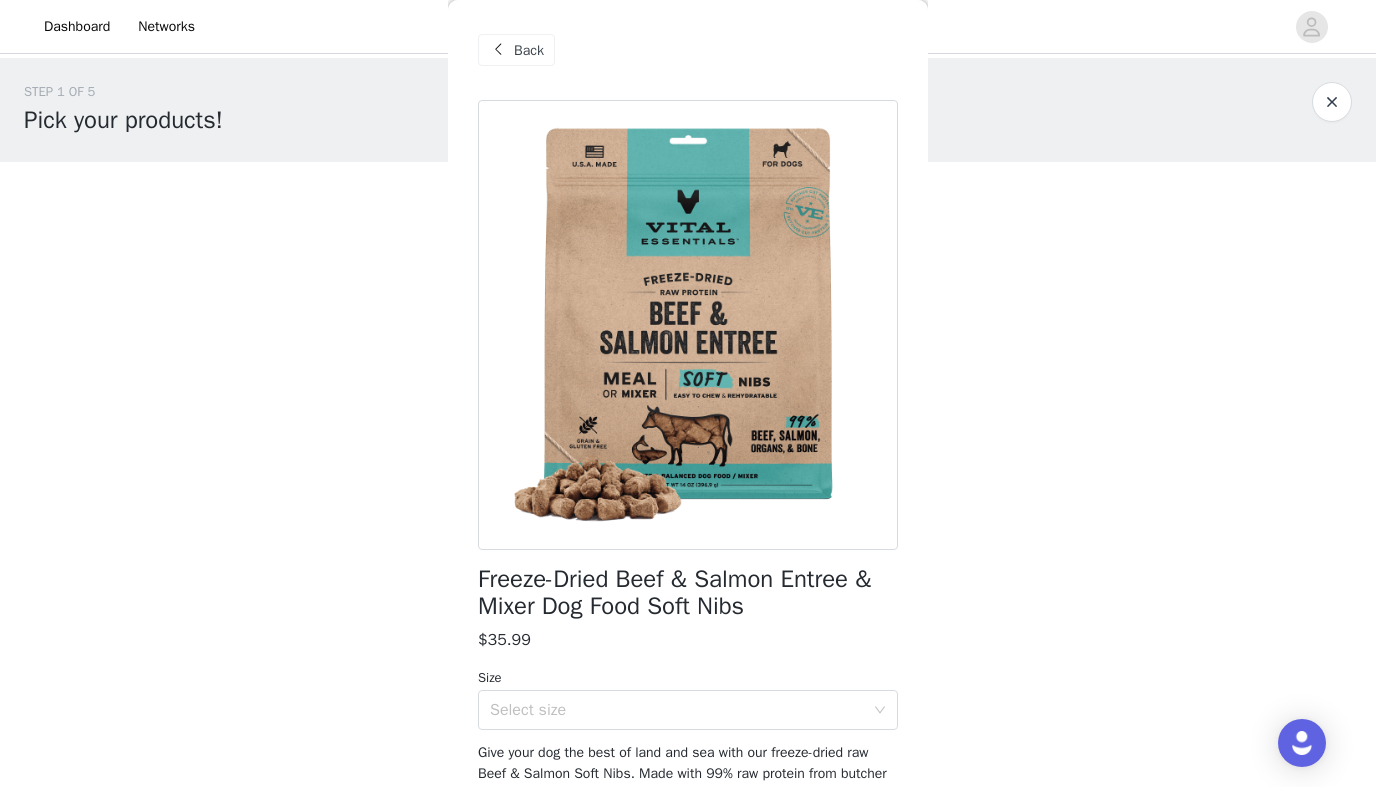 scroll, scrollTop: 206, scrollLeft: 0, axis: vertical 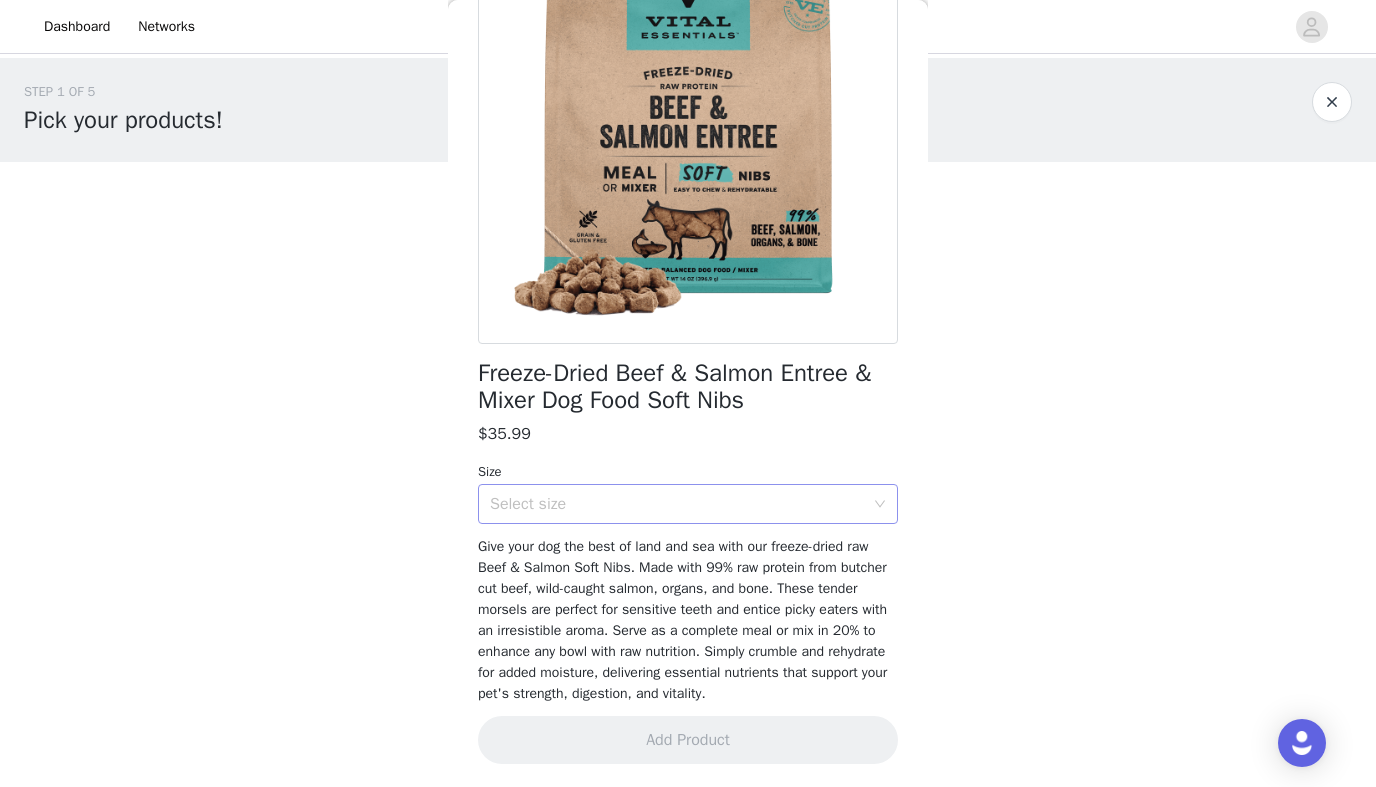 click on "Select size" at bounding box center [677, 504] 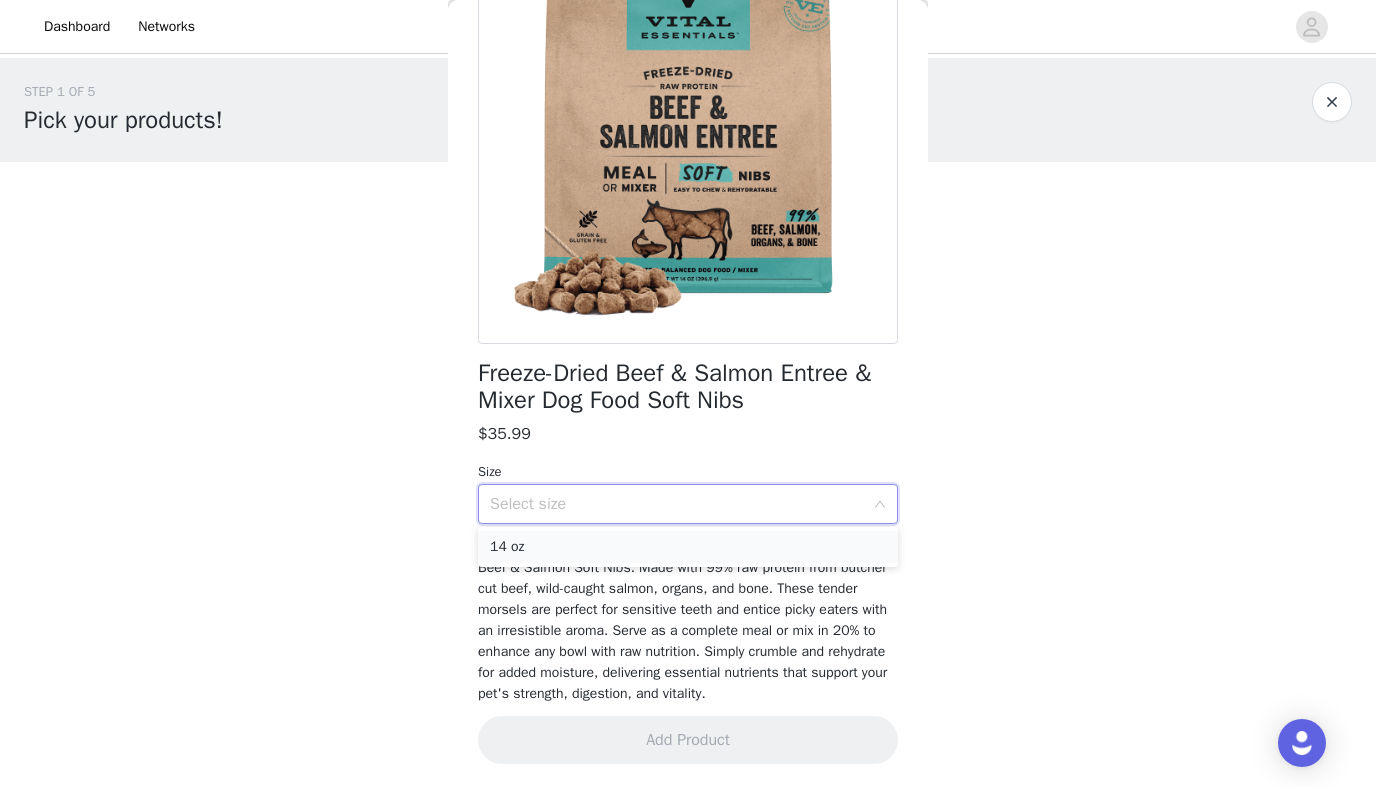 click on "14 oz" at bounding box center [688, 547] 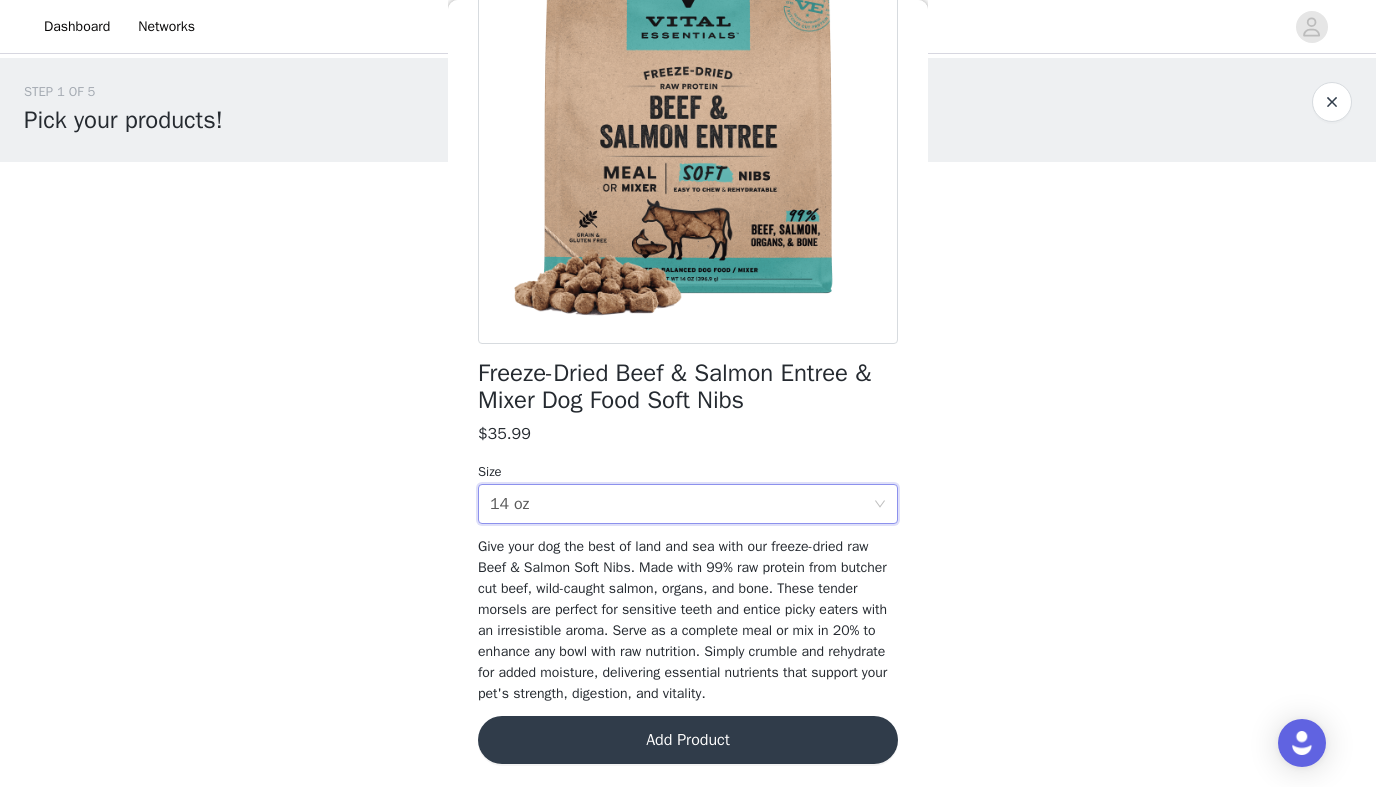 click on "Add Product" at bounding box center (688, 740) 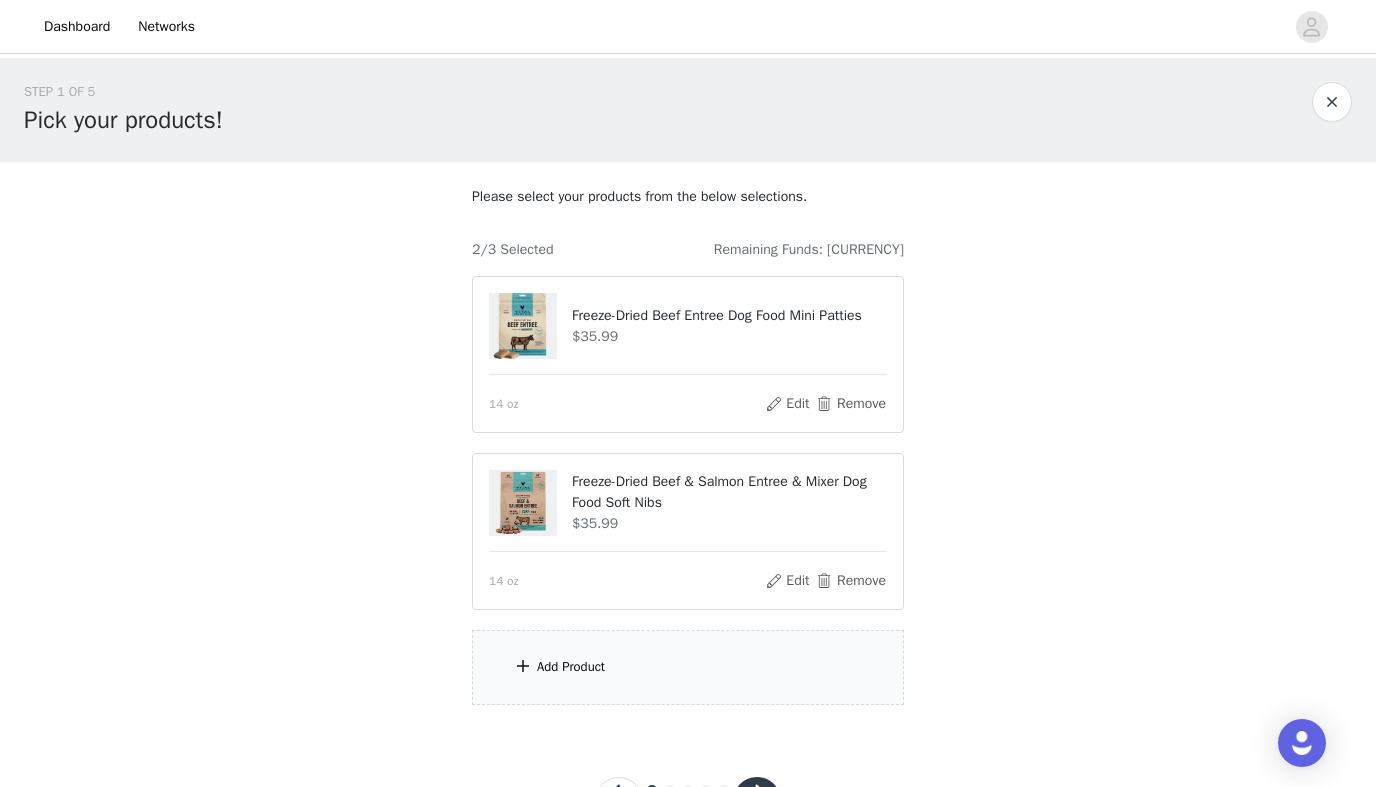 scroll, scrollTop: 85, scrollLeft: 0, axis: vertical 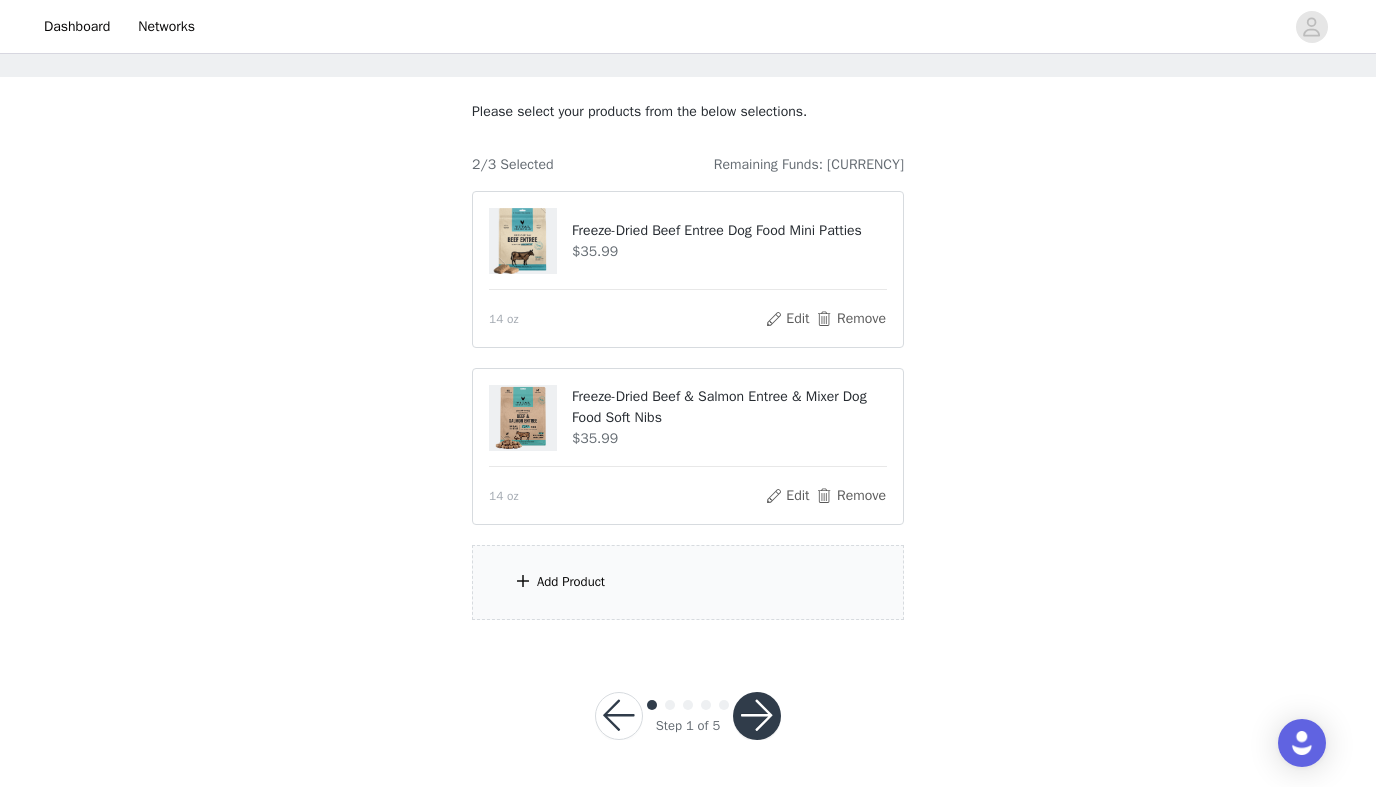click at bounding box center [757, 716] 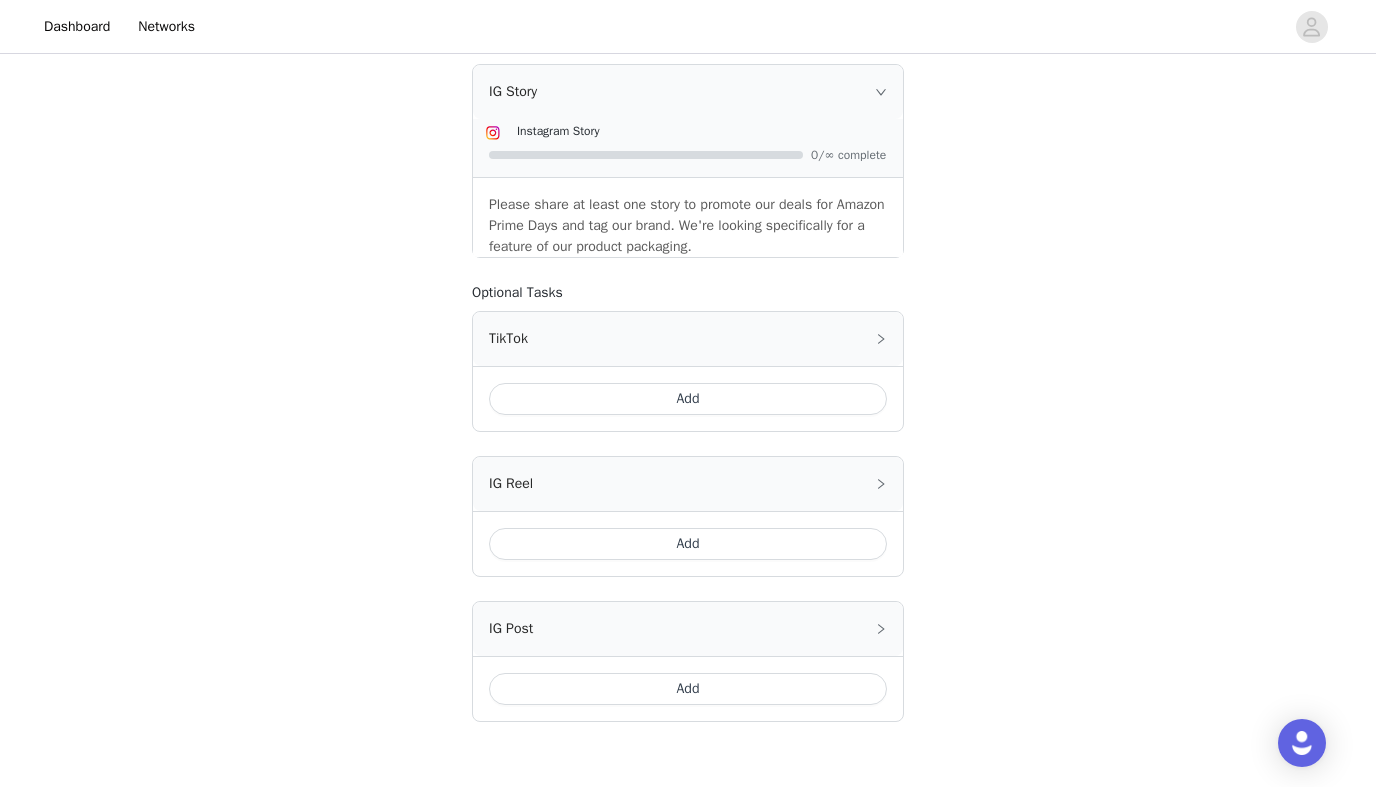 scroll, scrollTop: 761, scrollLeft: 0, axis: vertical 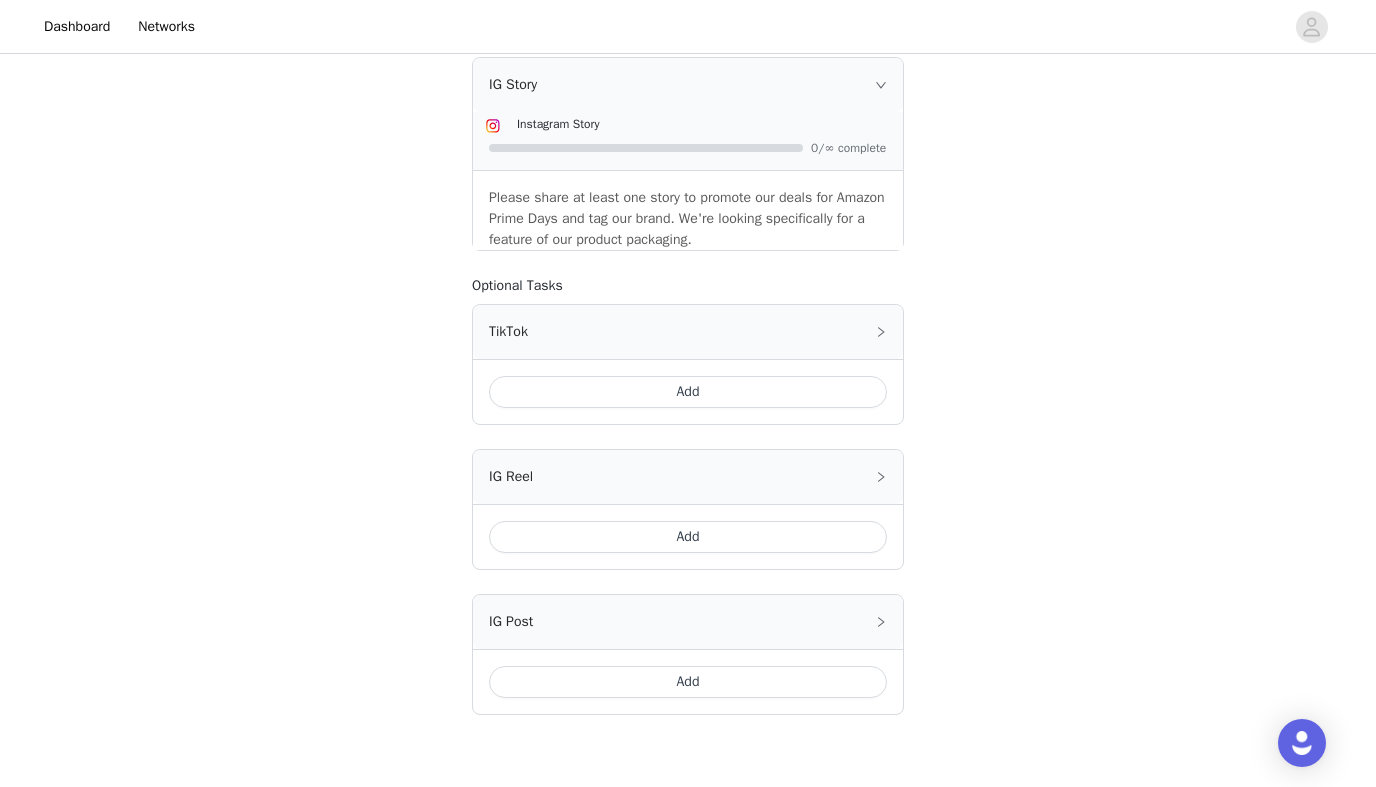 click on "Add" at bounding box center (688, 392) 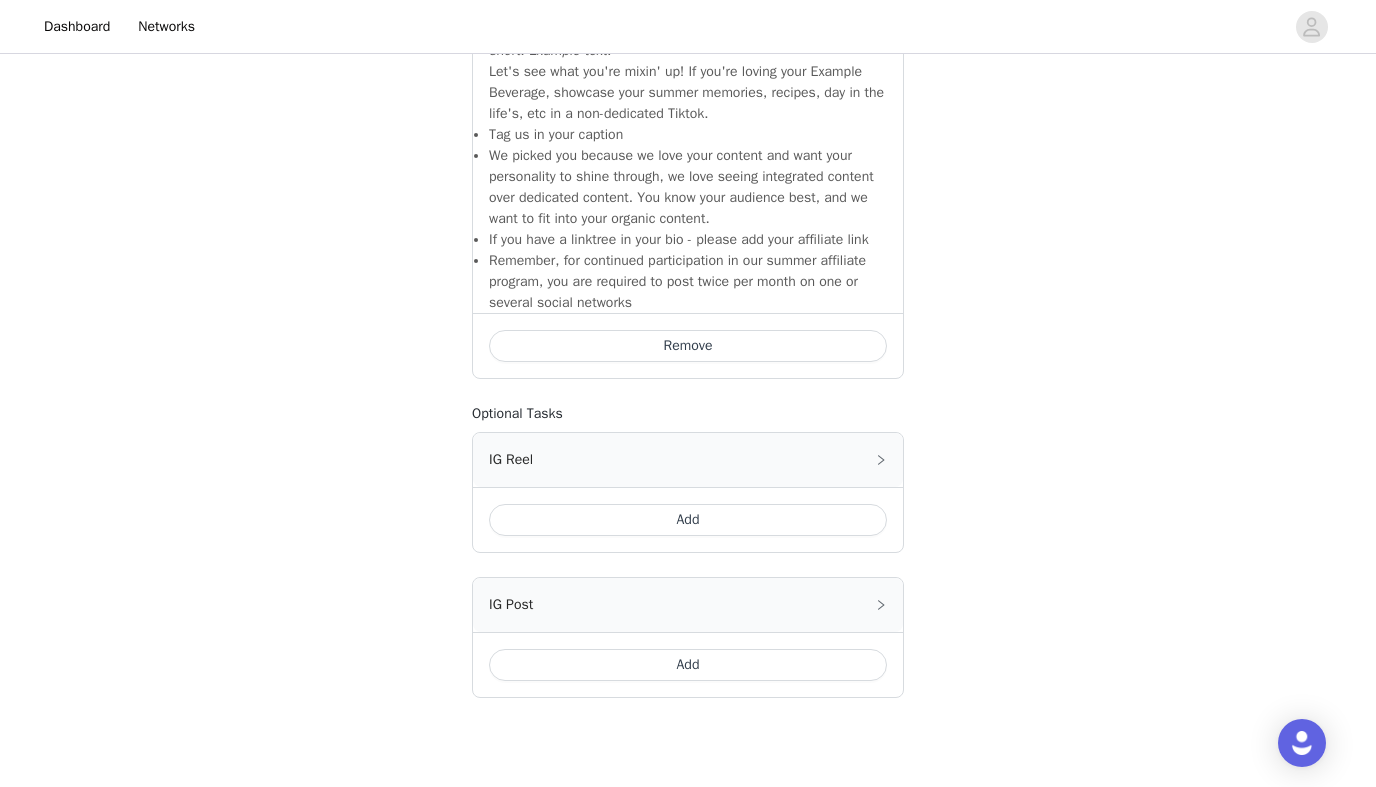 scroll, scrollTop: 1212, scrollLeft: 0, axis: vertical 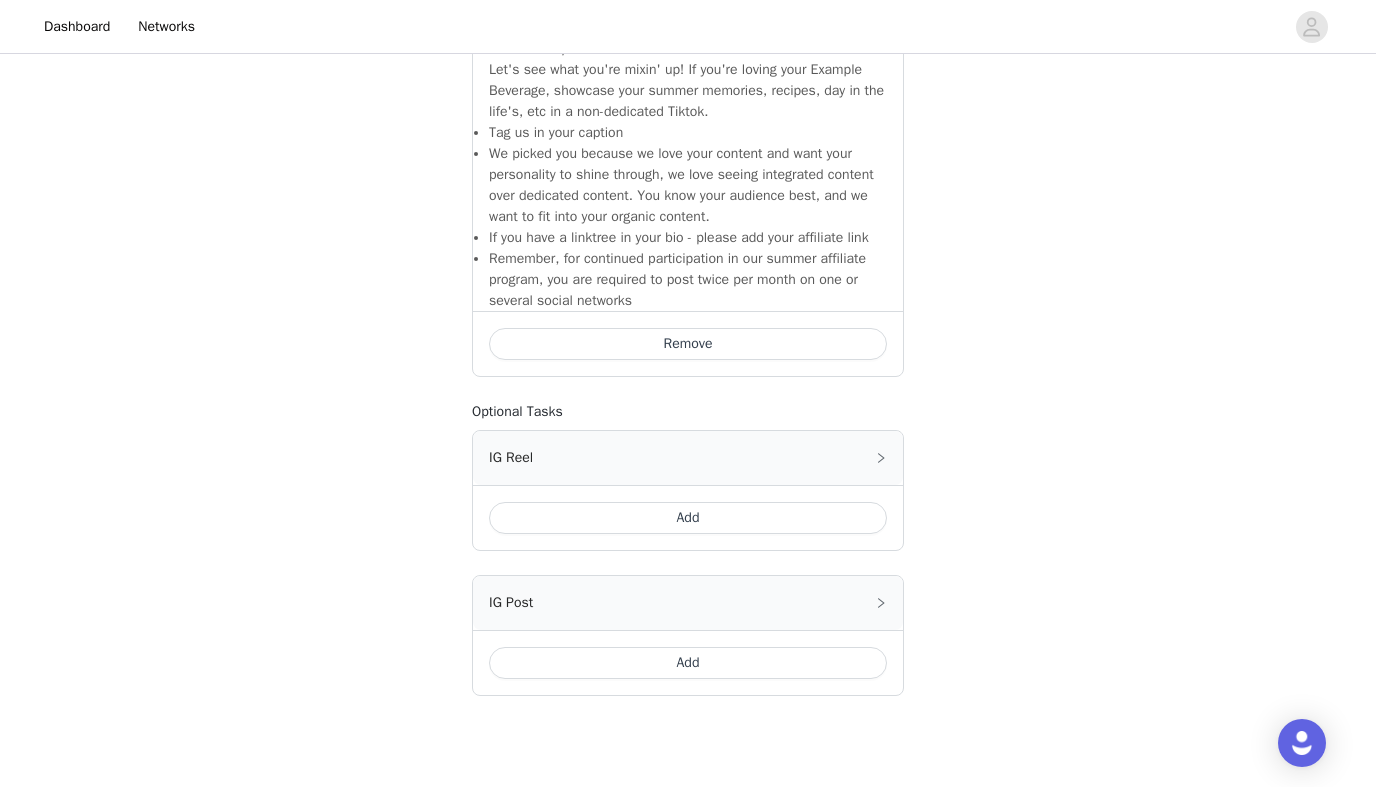 click on "Add" at bounding box center [688, 518] 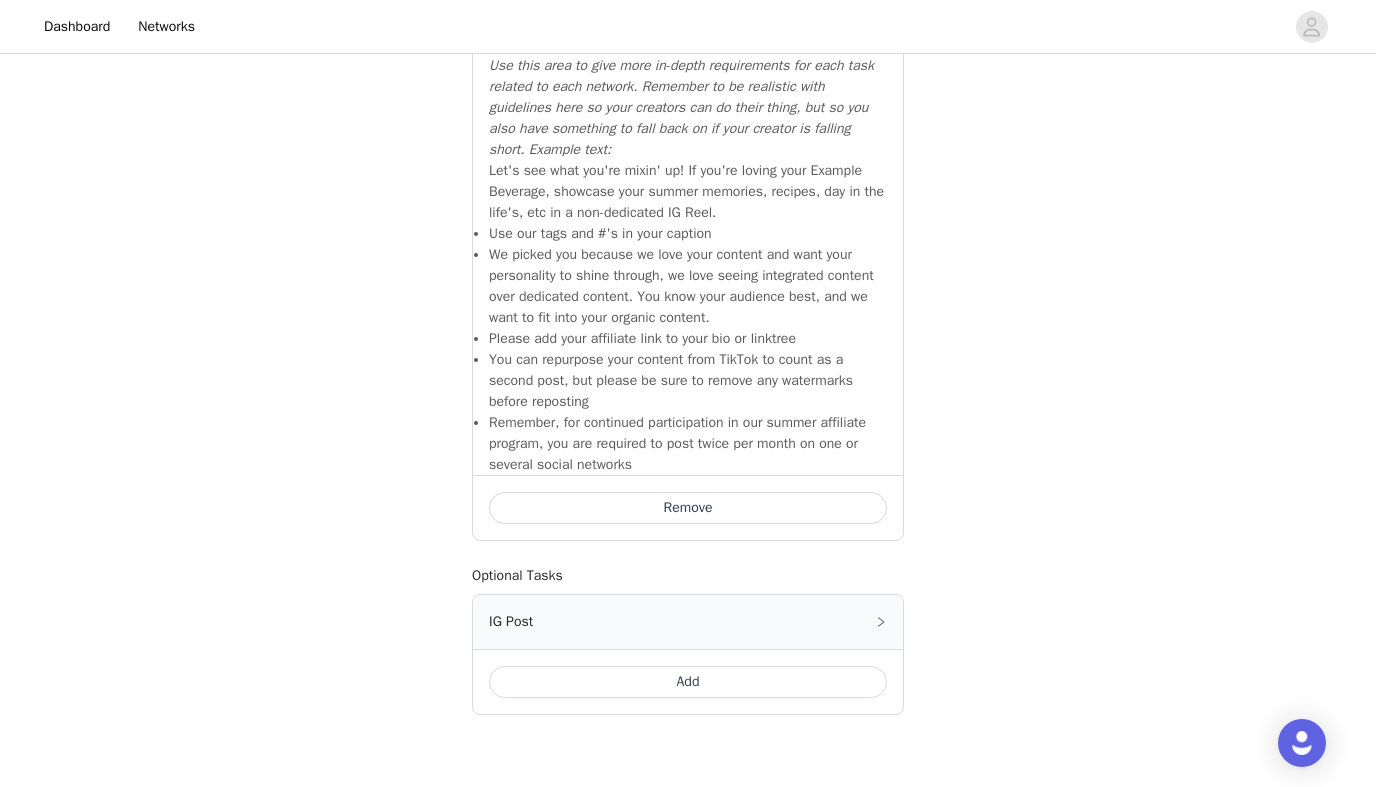 scroll, scrollTop: 1726, scrollLeft: 0, axis: vertical 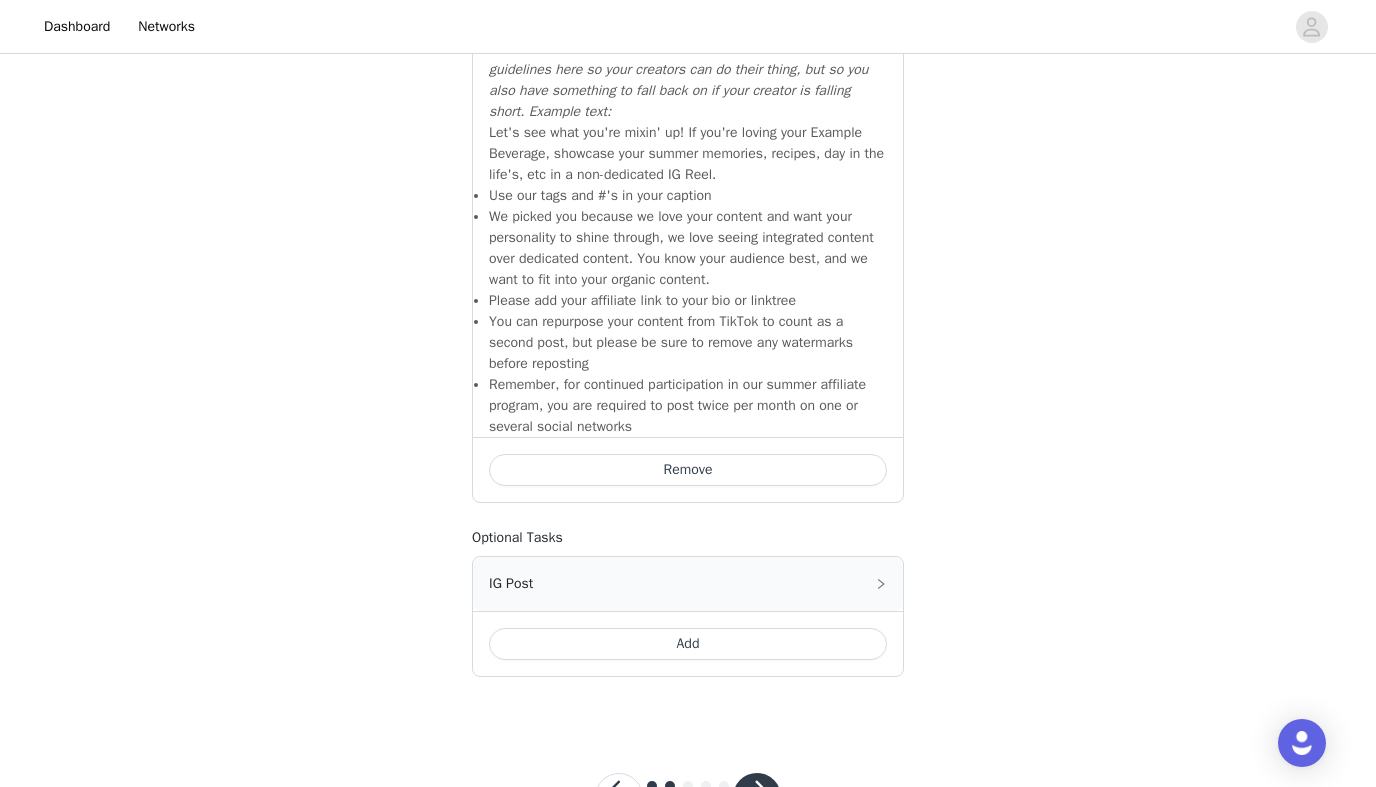 click on "Add" at bounding box center [688, 644] 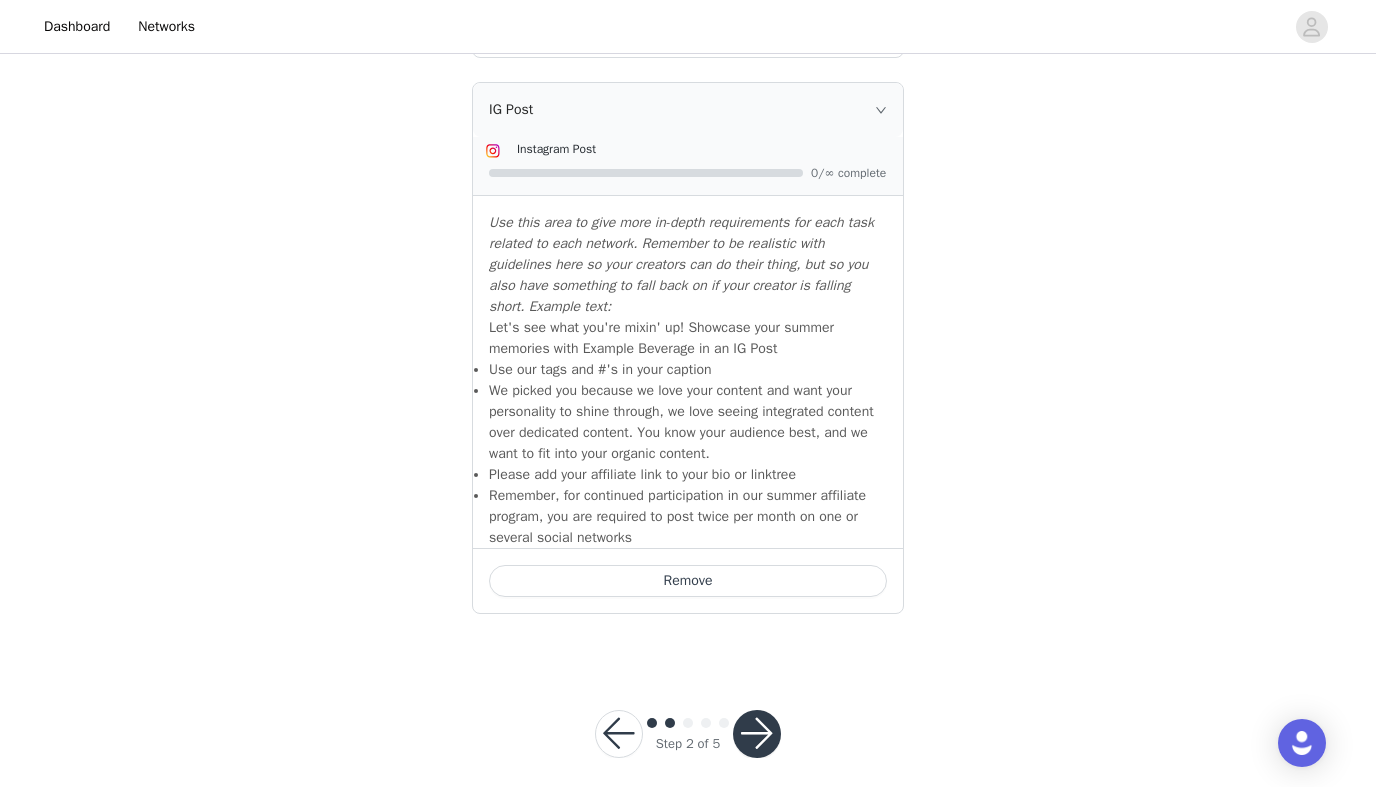 scroll, scrollTop: 2210, scrollLeft: 0, axis: vertical 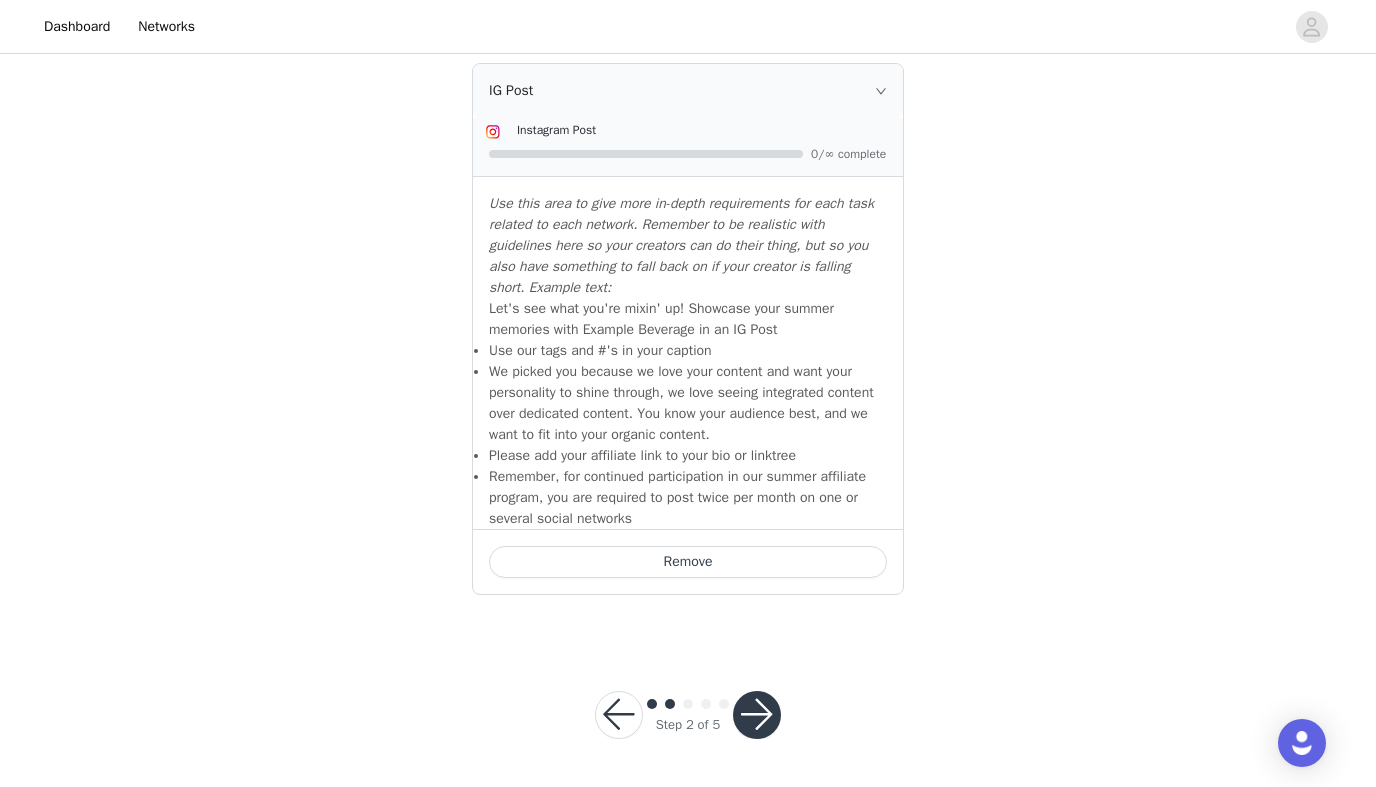 click at bounding box center (757, 715) 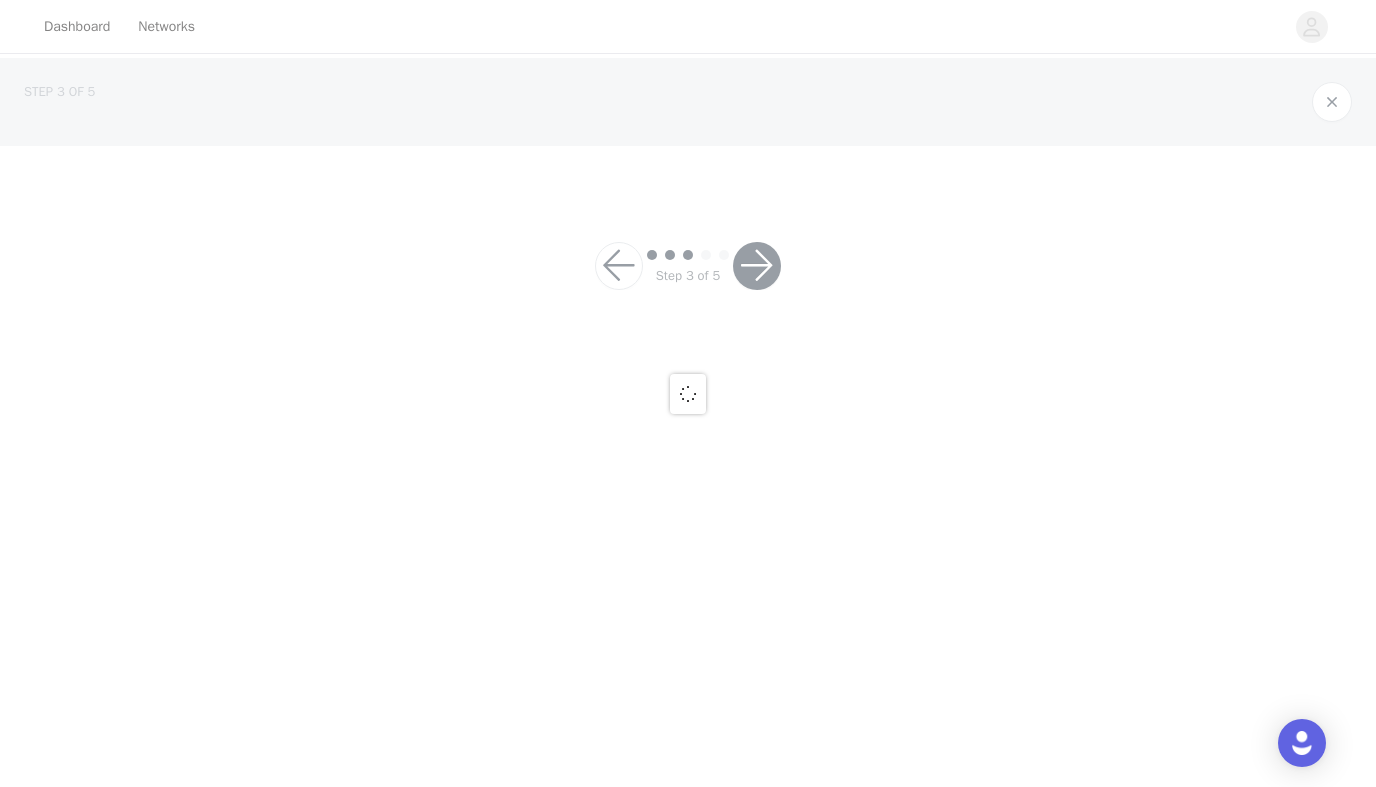 scroll, scrollTop: 0, scrollLeft: 0, axis: both 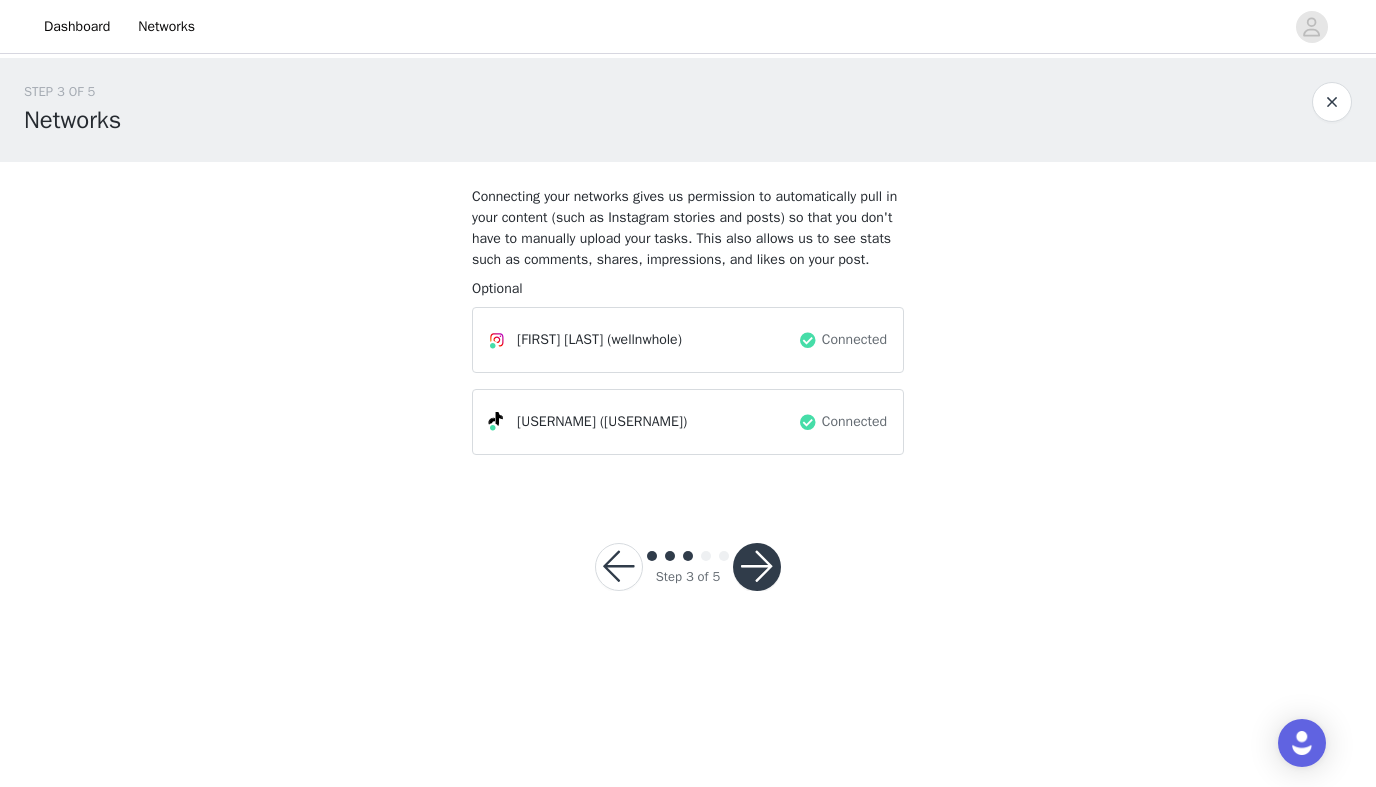 click at bounding box center (757, 567) 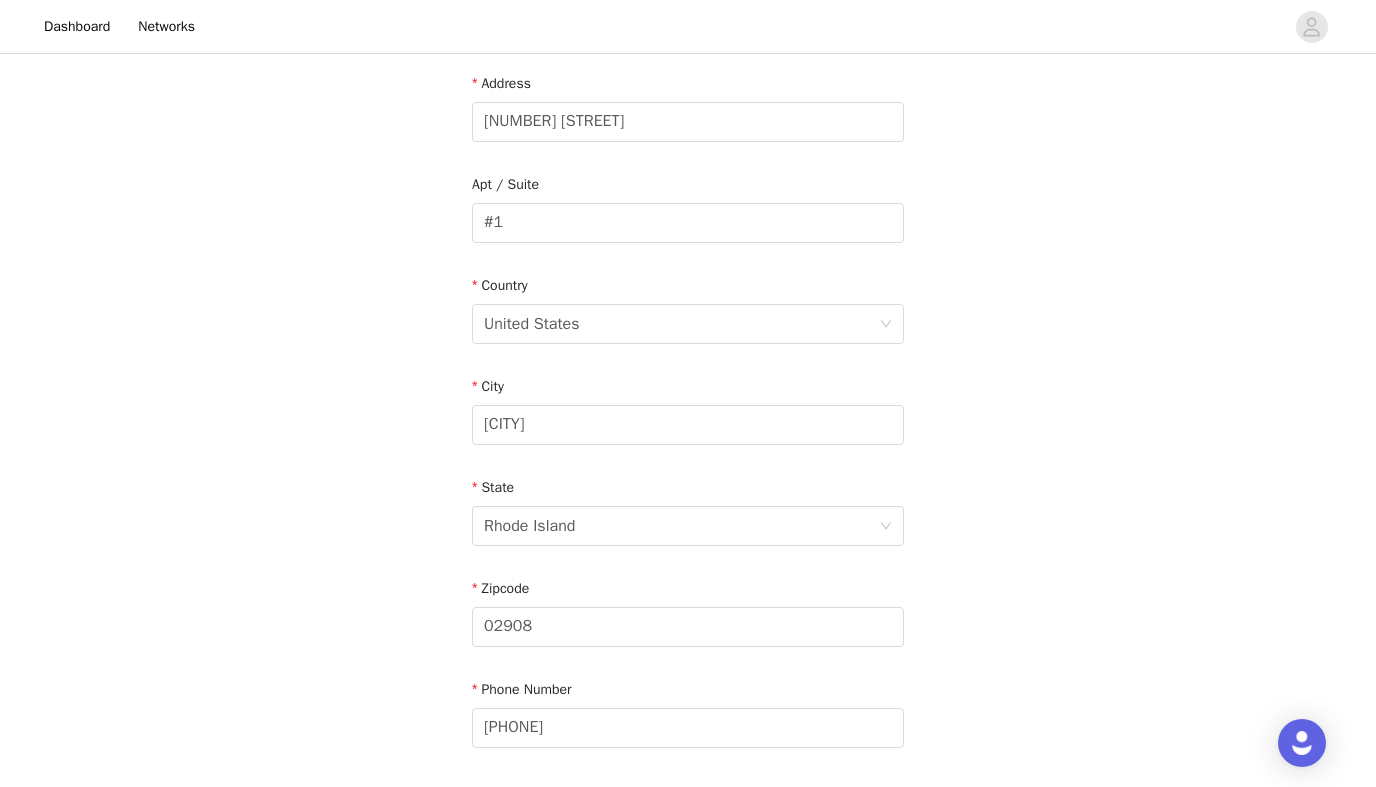 scroll, scrollTop: 576, scrollLeft: 0, axis: vertical 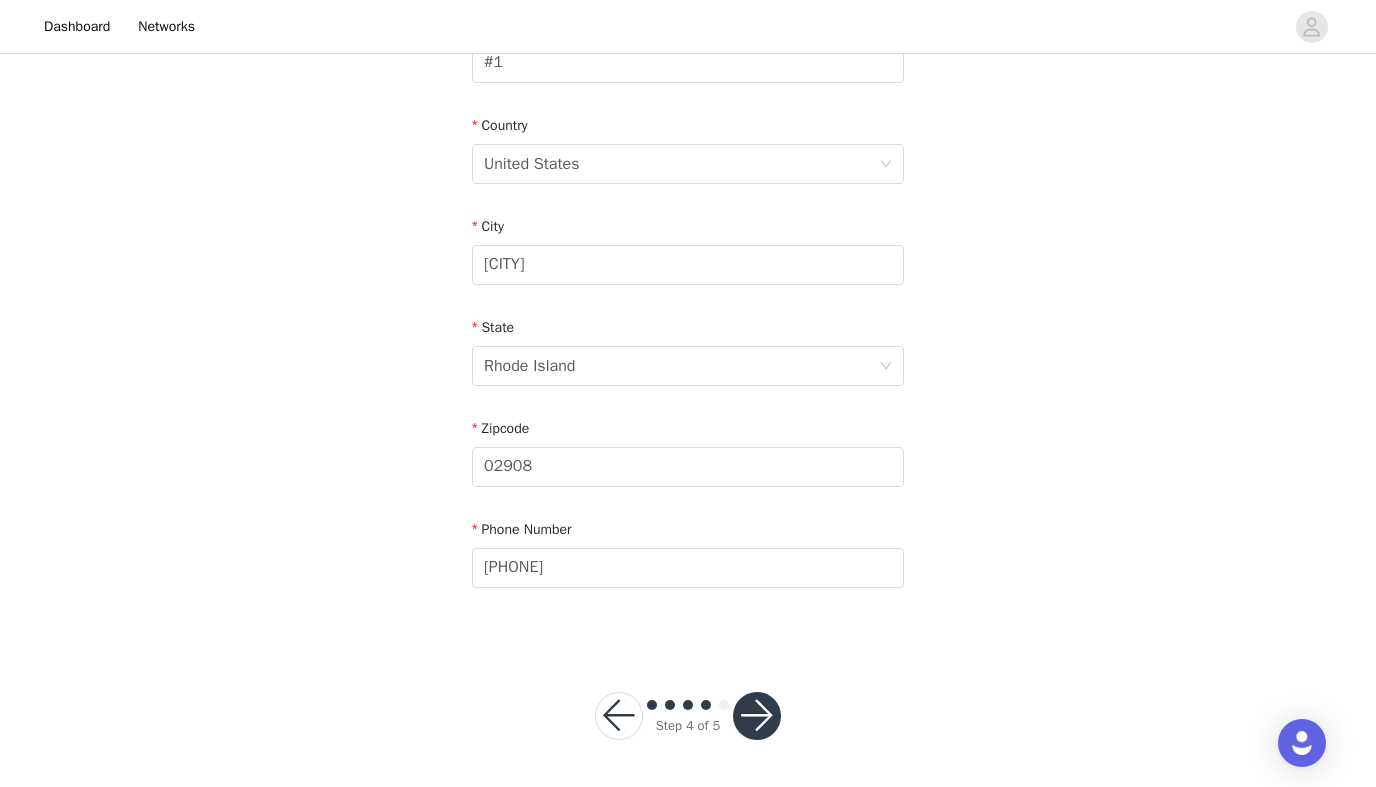 click at bounding box center [757, 716] 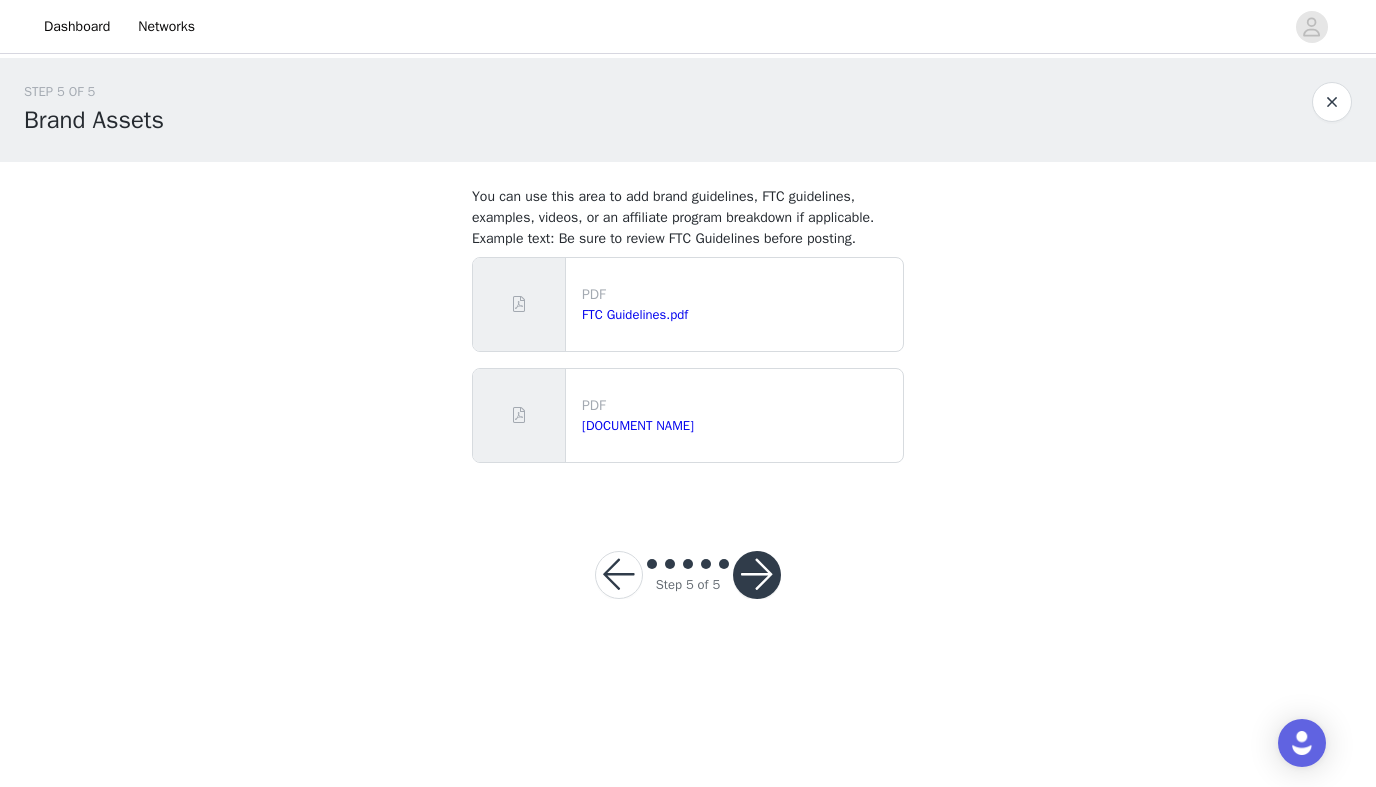 click at bounding box center (757, 575) 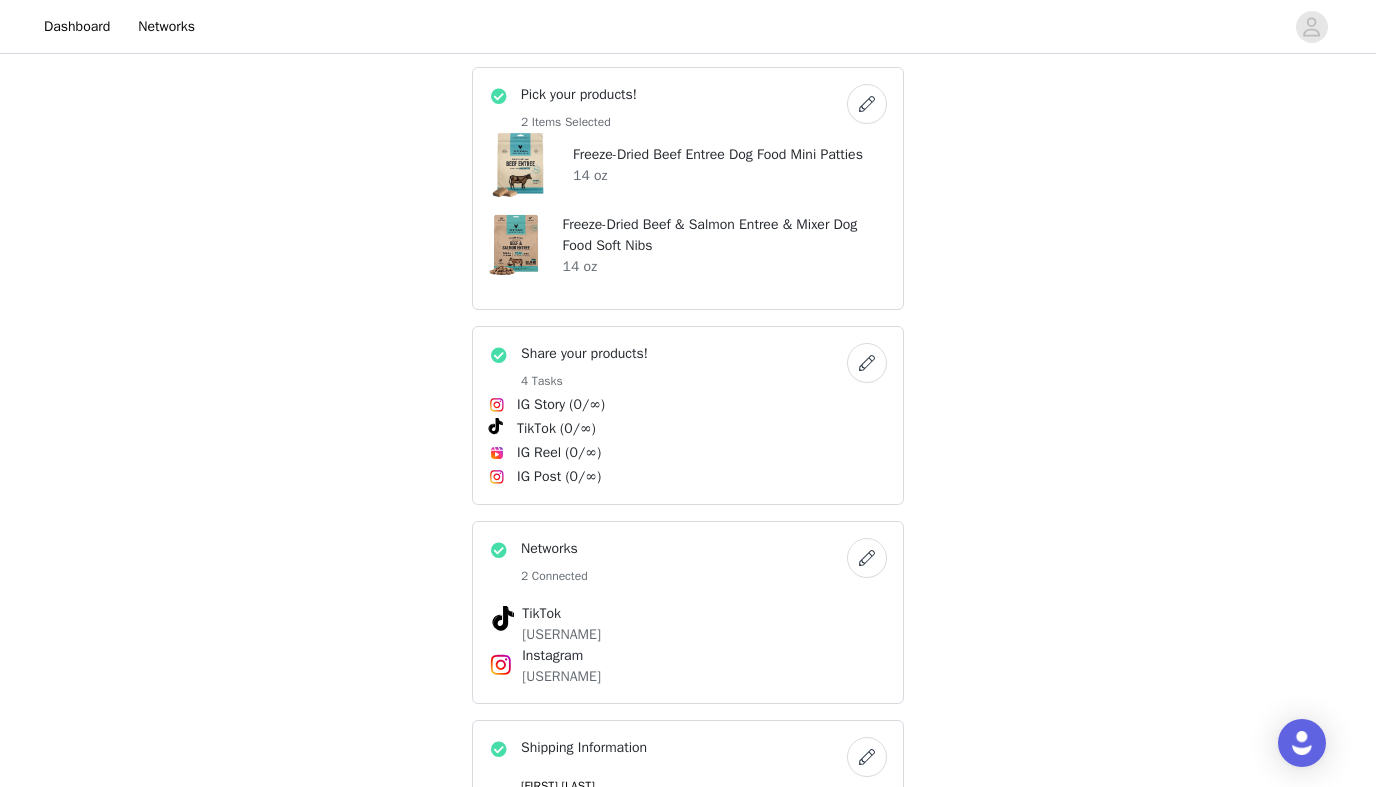 scroll, scrollTop: 771, scrollLeft: 0, axis: vertical 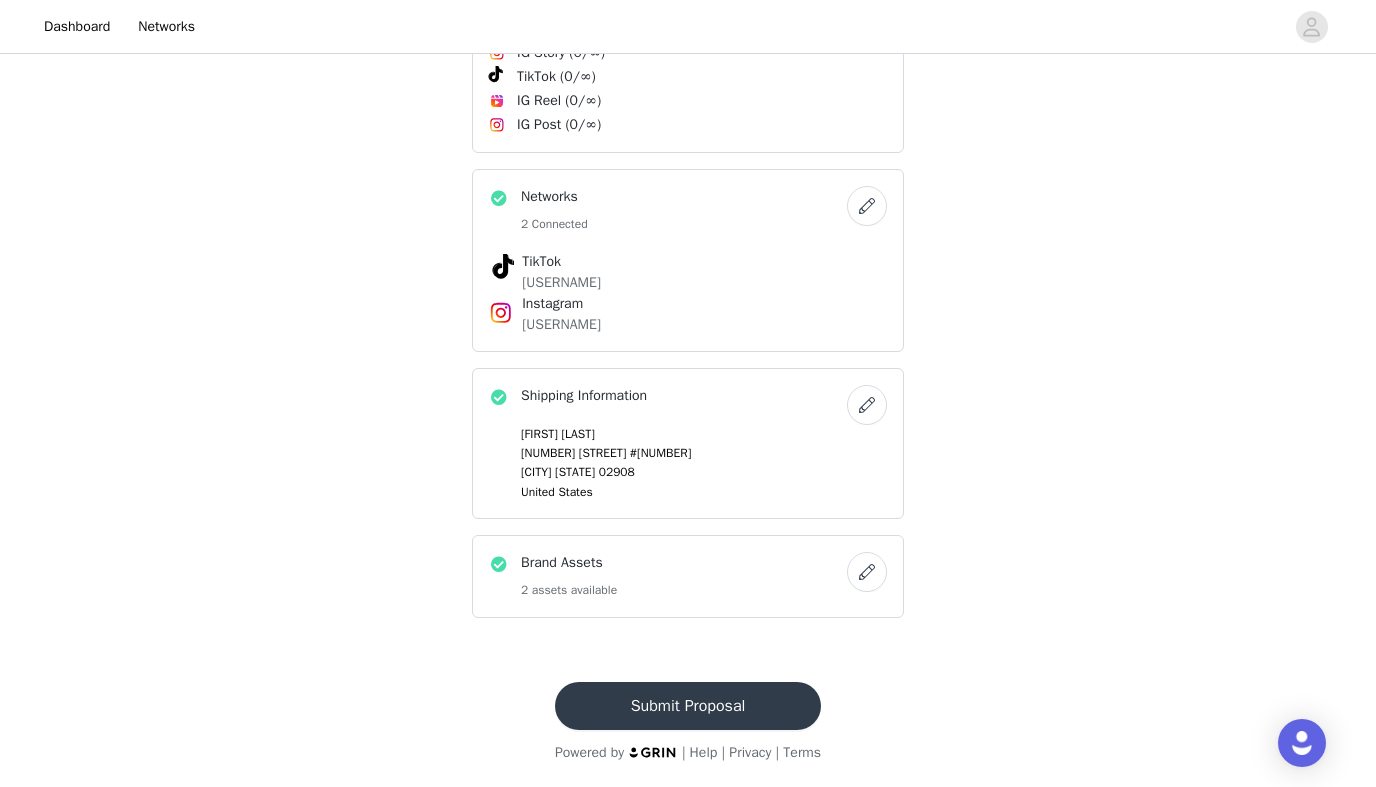 click on "Submit Proposal" at bounding box center (688, 706) 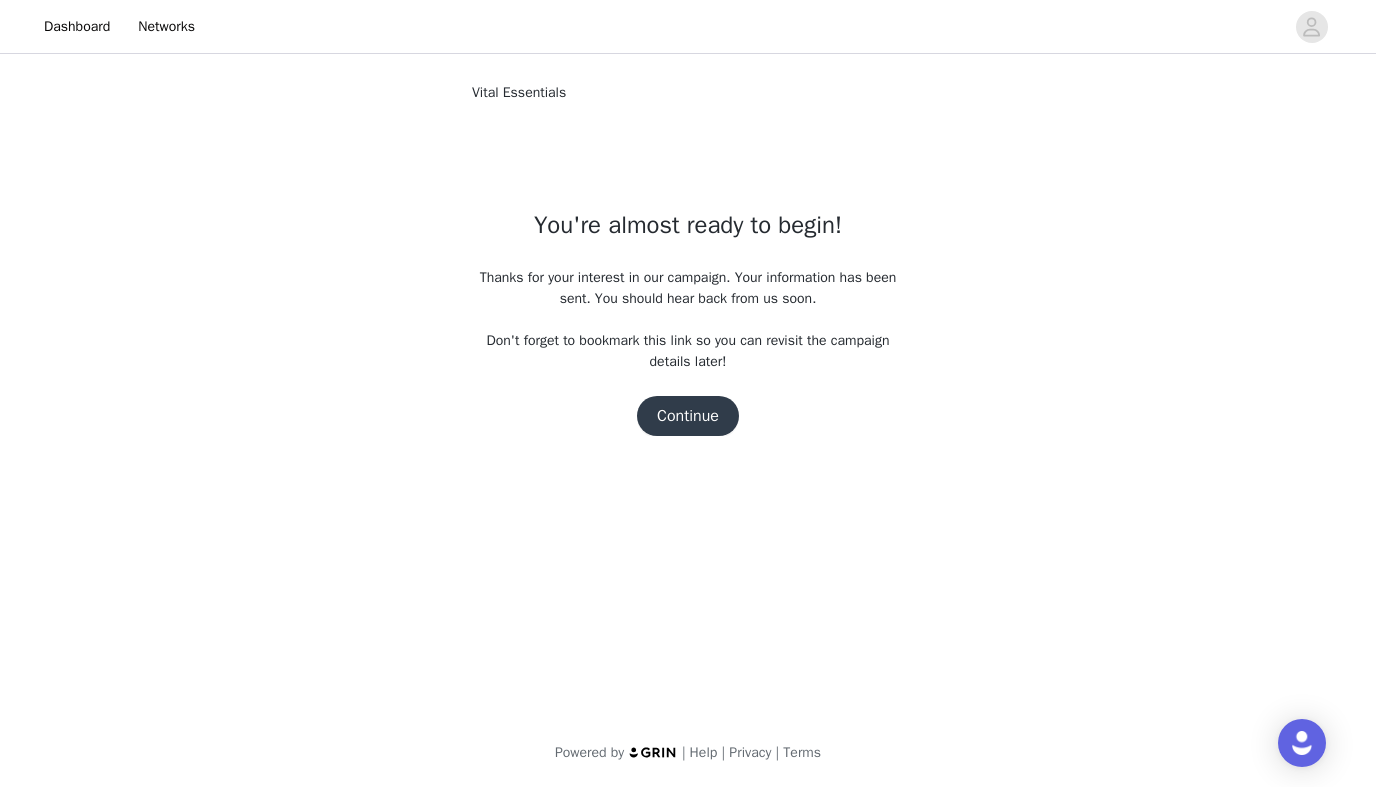 scroll, scrollTop: 0, scrollLeft: 0, axis: both 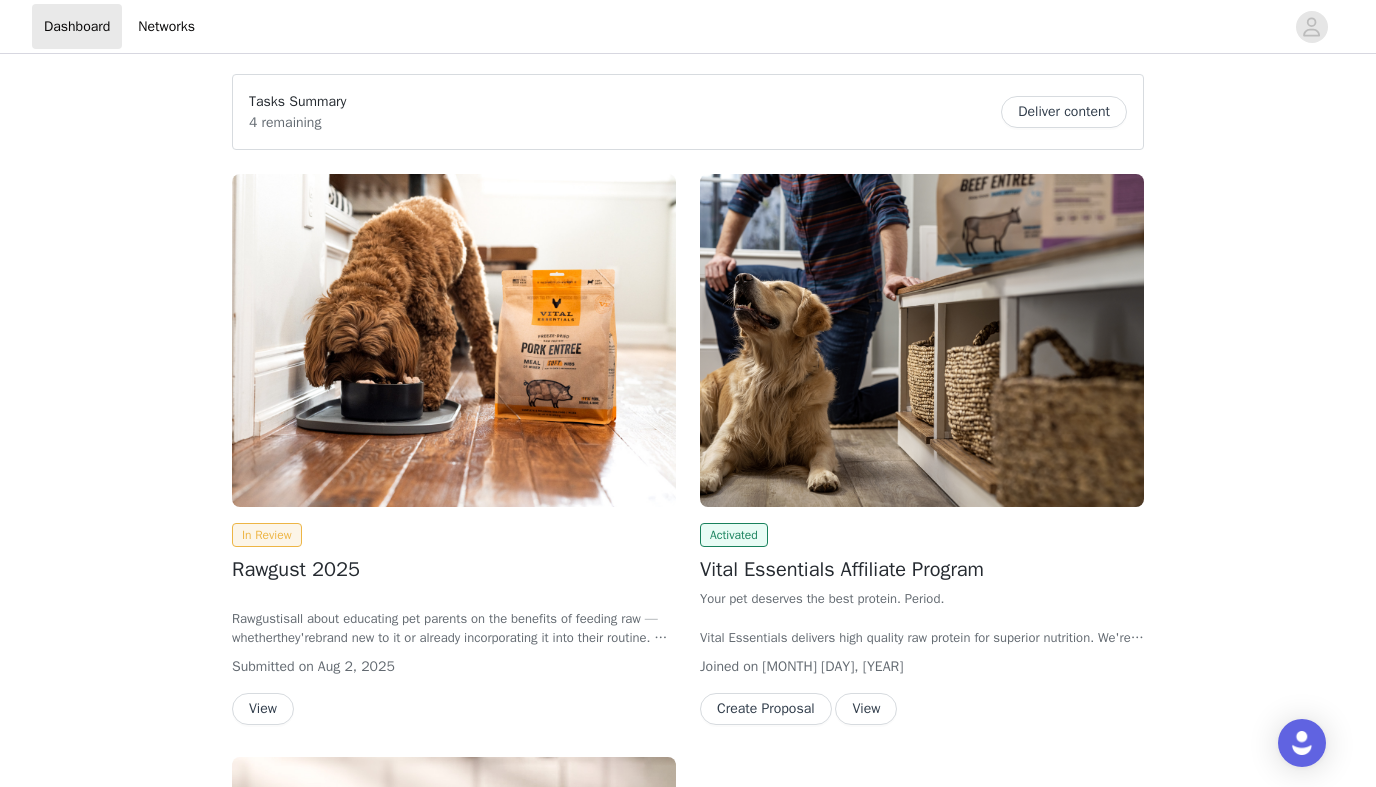 click on "View" at bounding box center (866, 709) 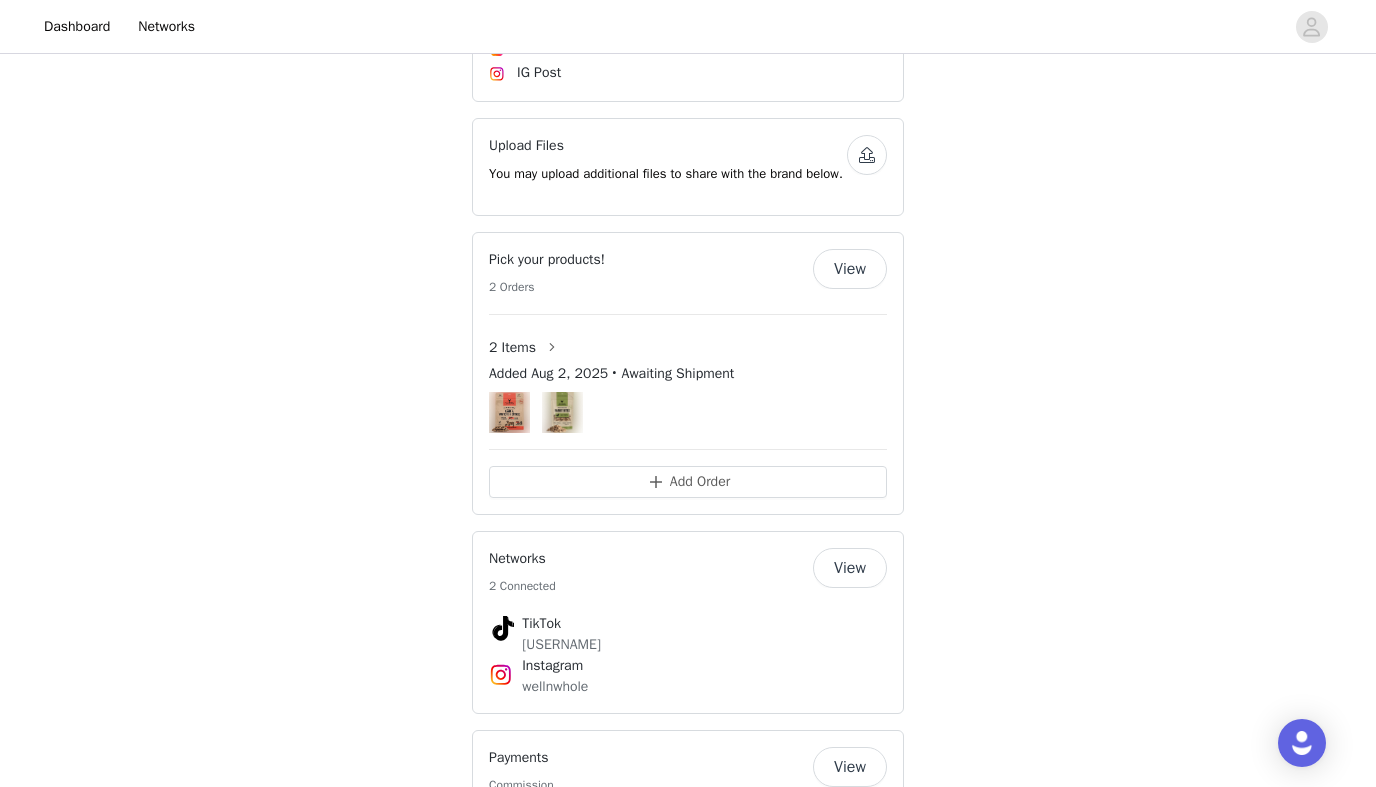 scroll, scrollTop: 1420, scrollLeft: 0, axis: vertical 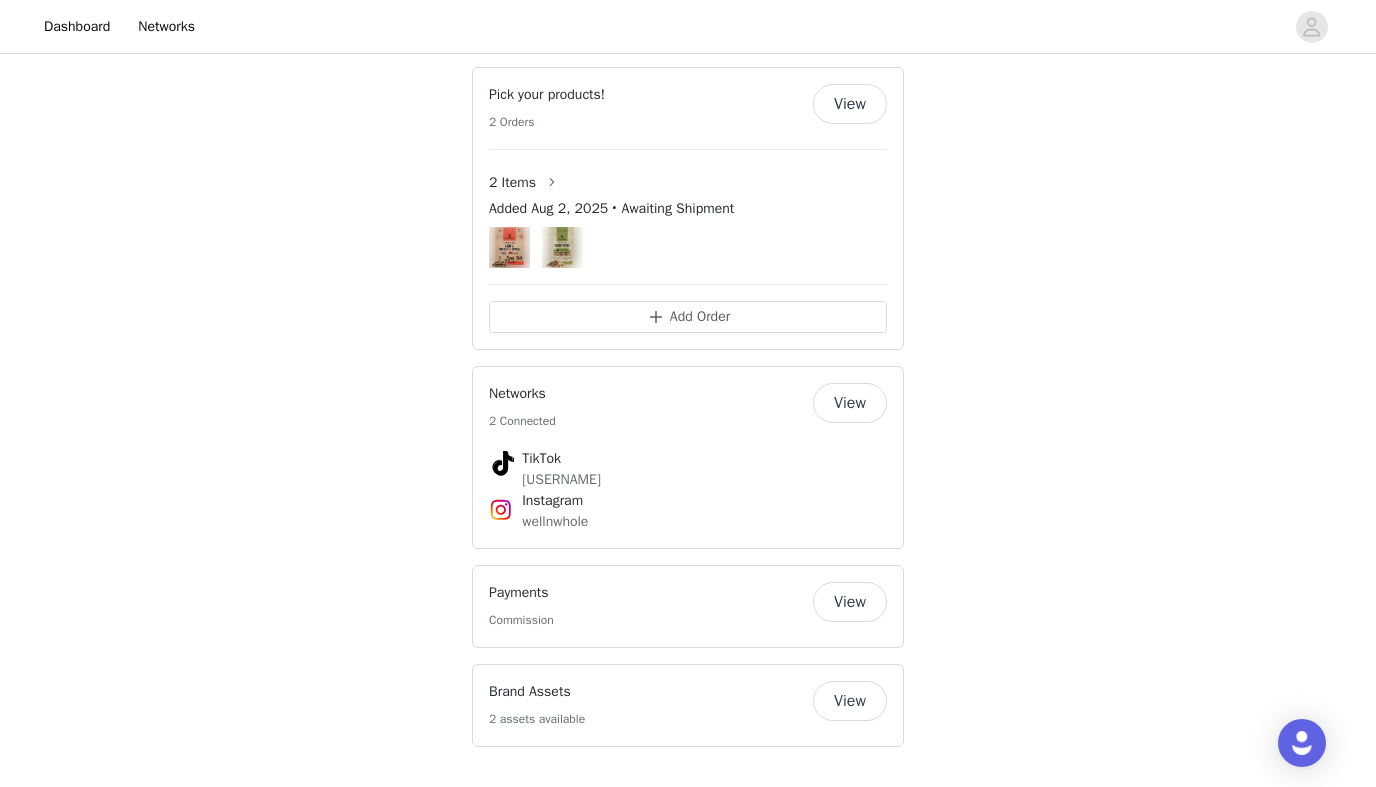 click on "View" at bounding box center [850, 602] 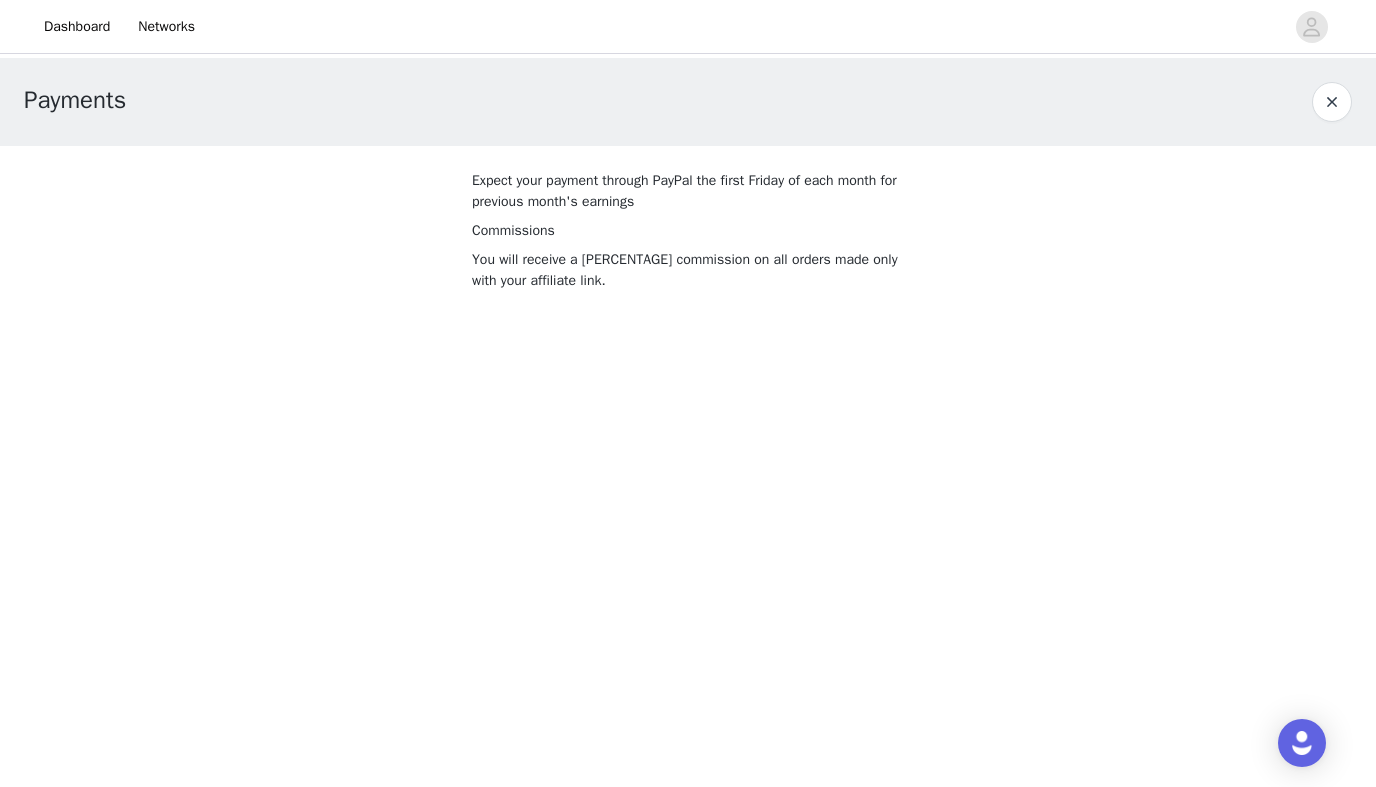 click at bounding box center (1332, 102) 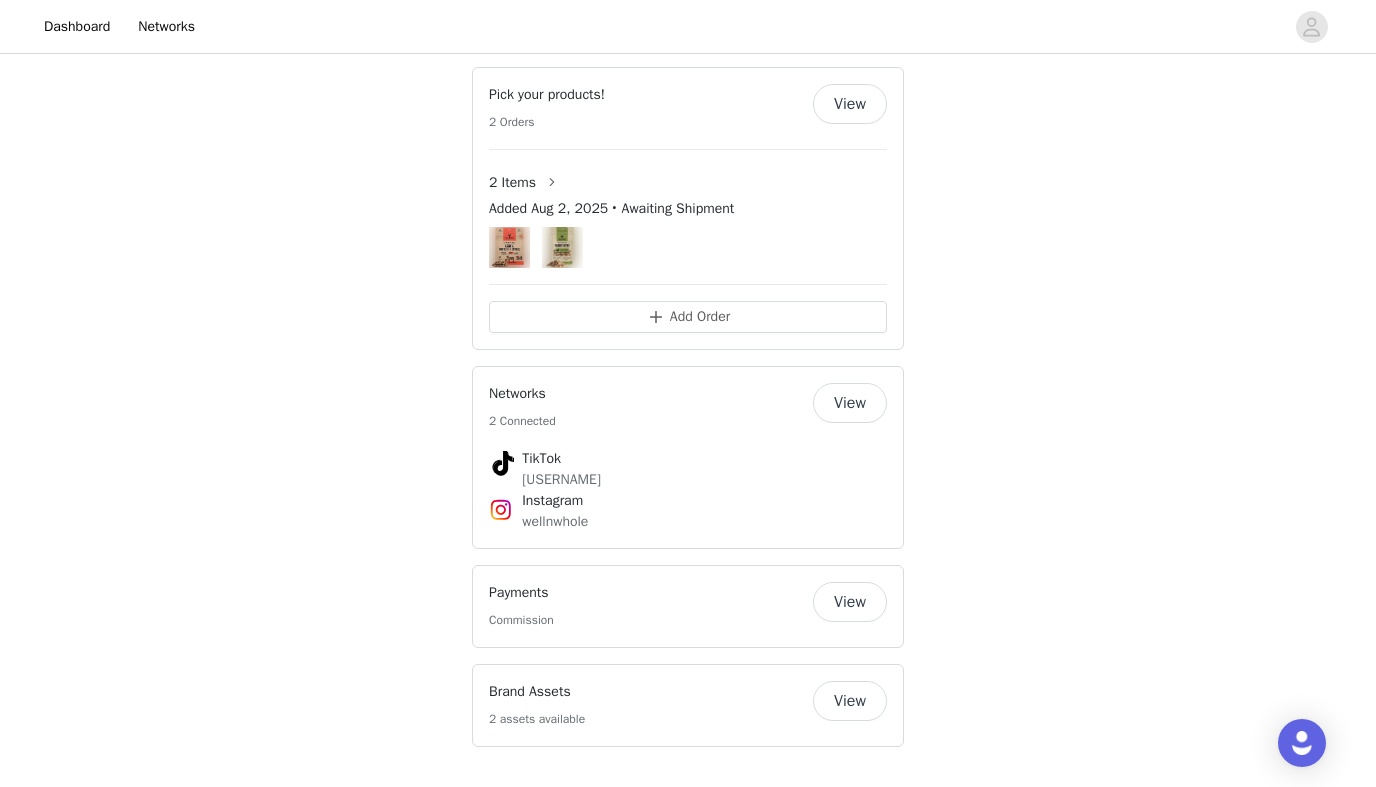 scroll, scrollTop: 0, scrollLeft: 0, axis: both 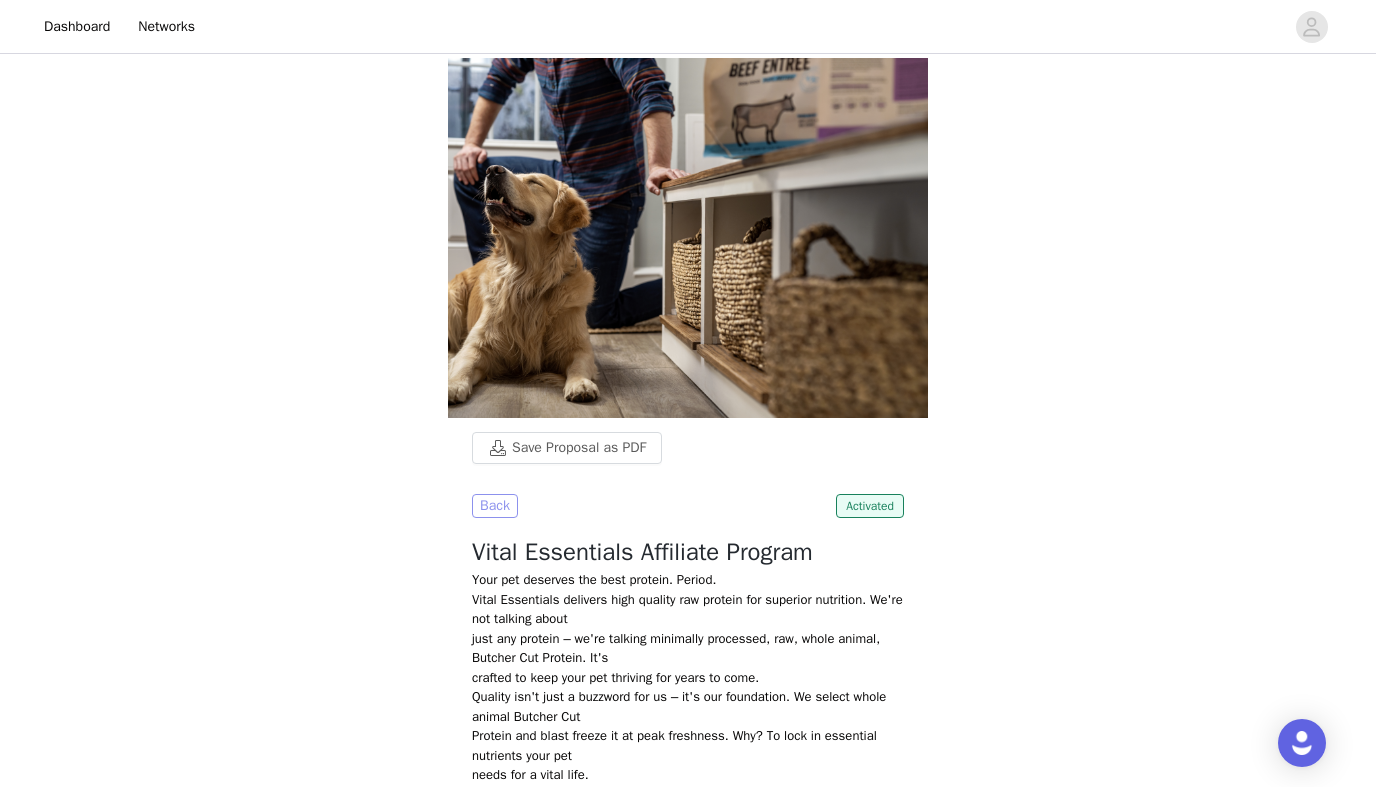 click on "Back" at bounding box center (495, 506) 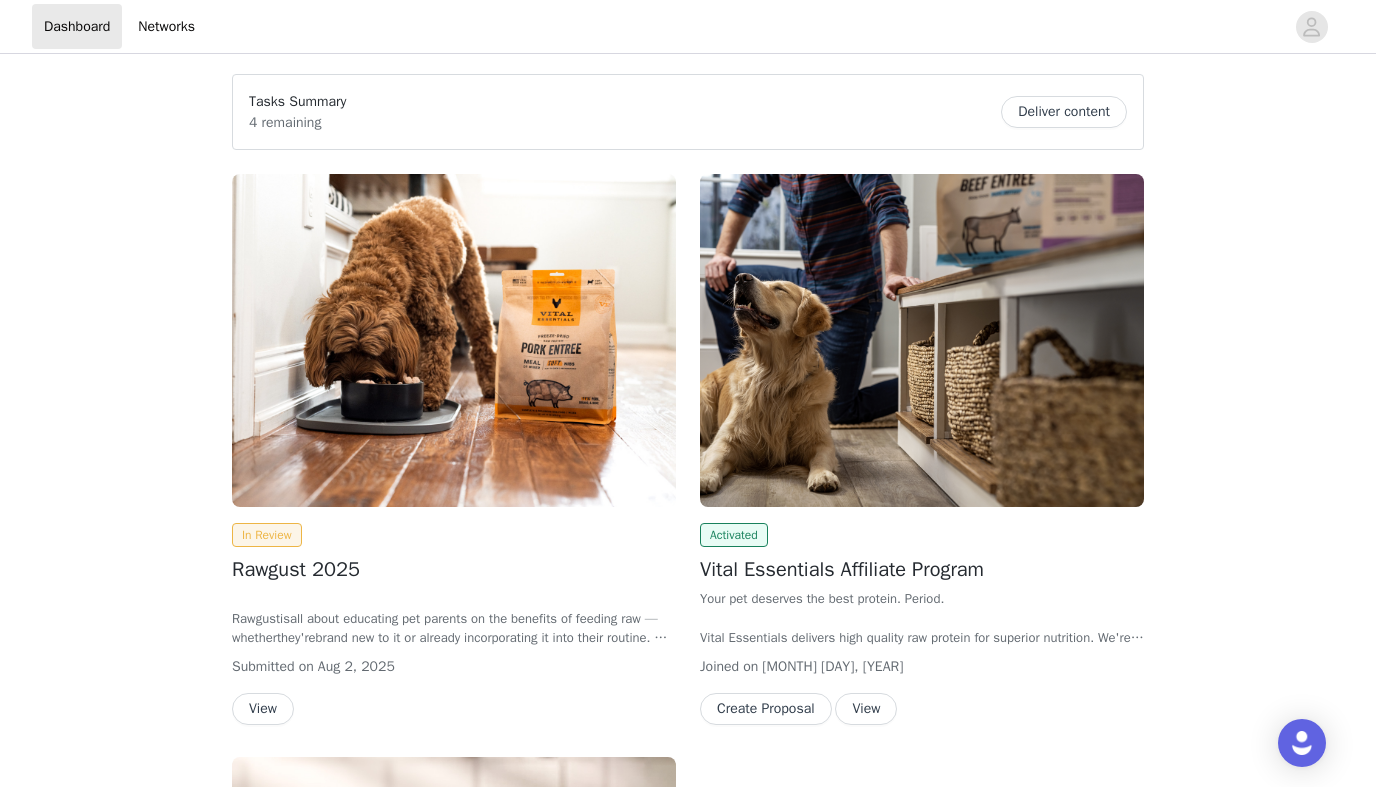 click on "Deliver content" at bounding box center [1064, 112] 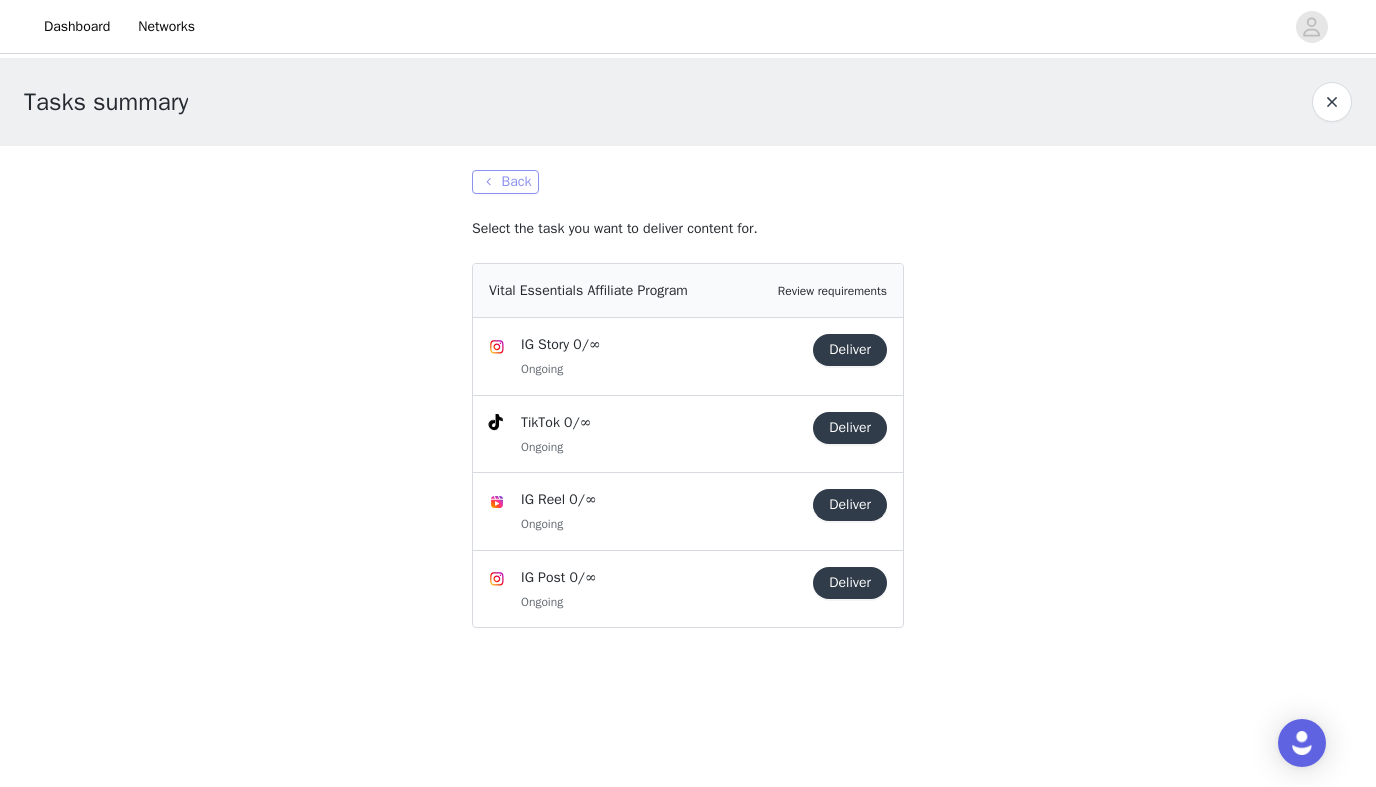 click on "Back" at bounding box center [505, 182] 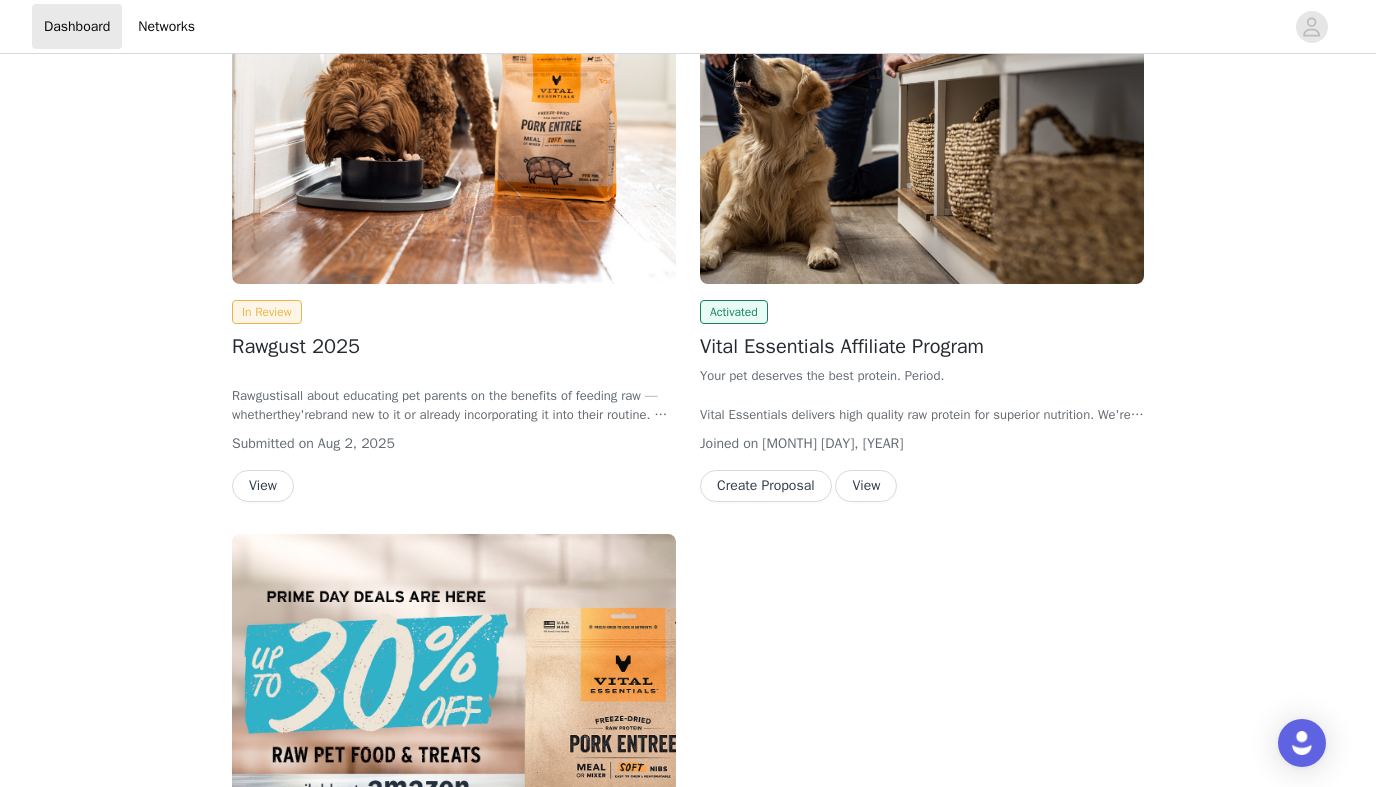 scroll, scrollTop: 0, scrollLeft: 0, axis: both 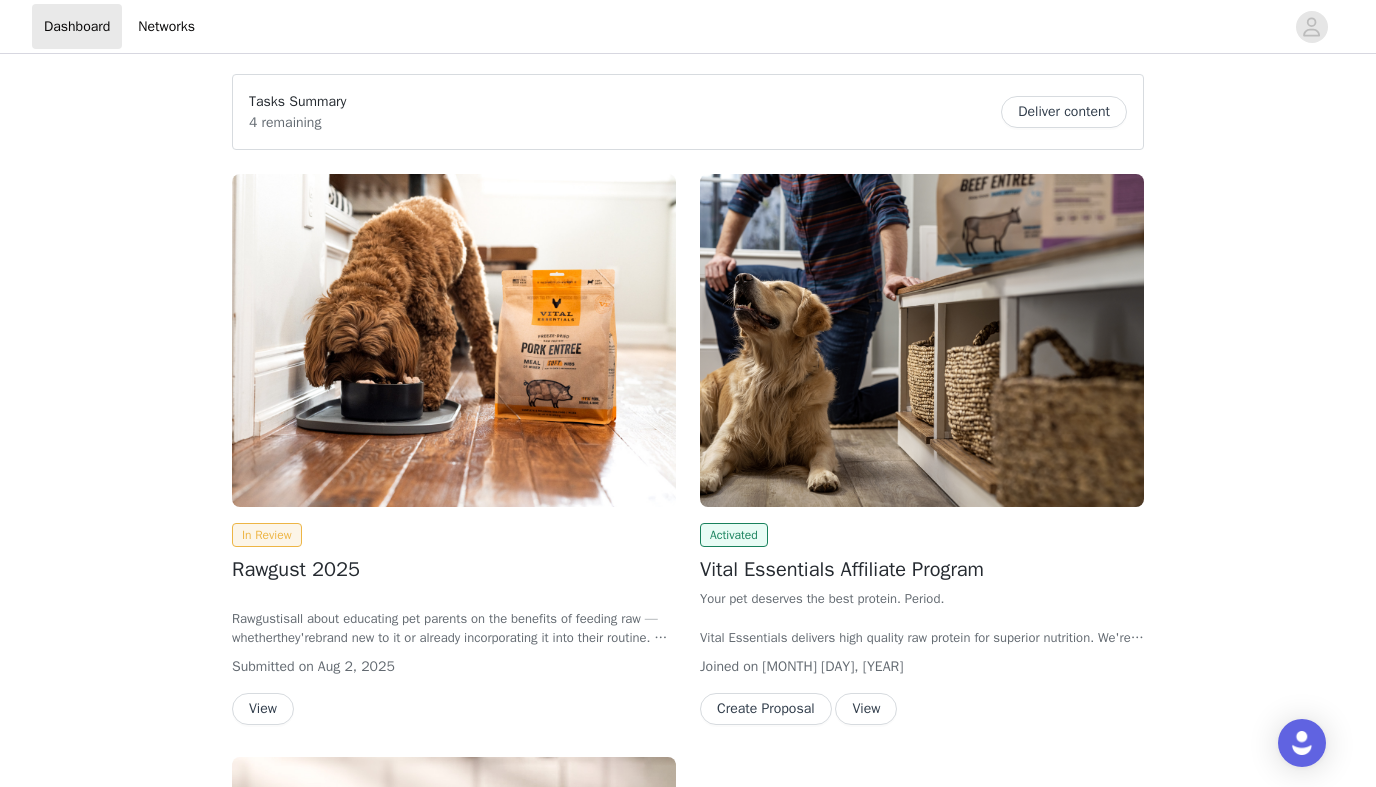 click on "View" at bounding box center [866, 709] 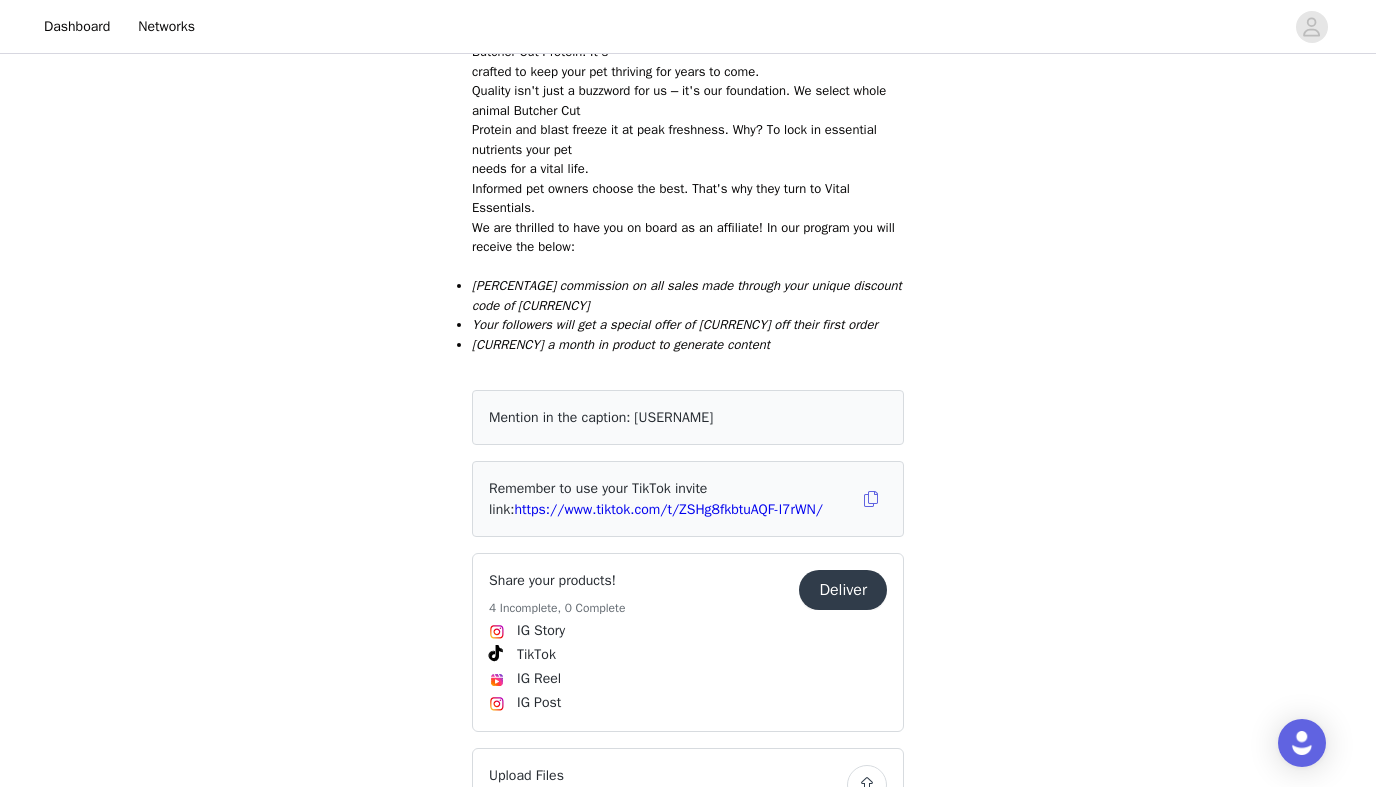 scroll, scrollTop: 604, scrollLeft: 0, axis: vertical 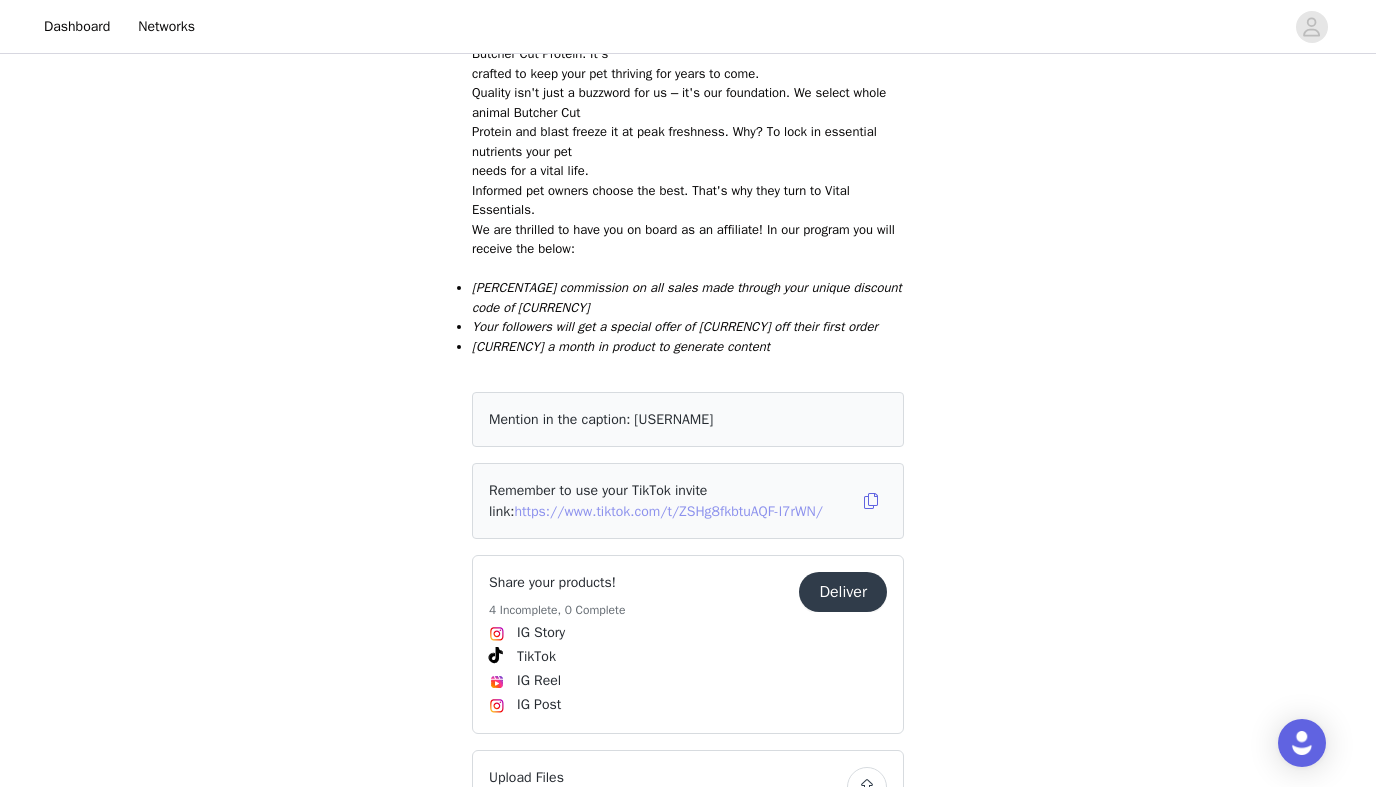 click on "https://www.tiktok.com/t/ZSHg8fkbtuAQF-l7rWN/" at bounding box center (668, 511) 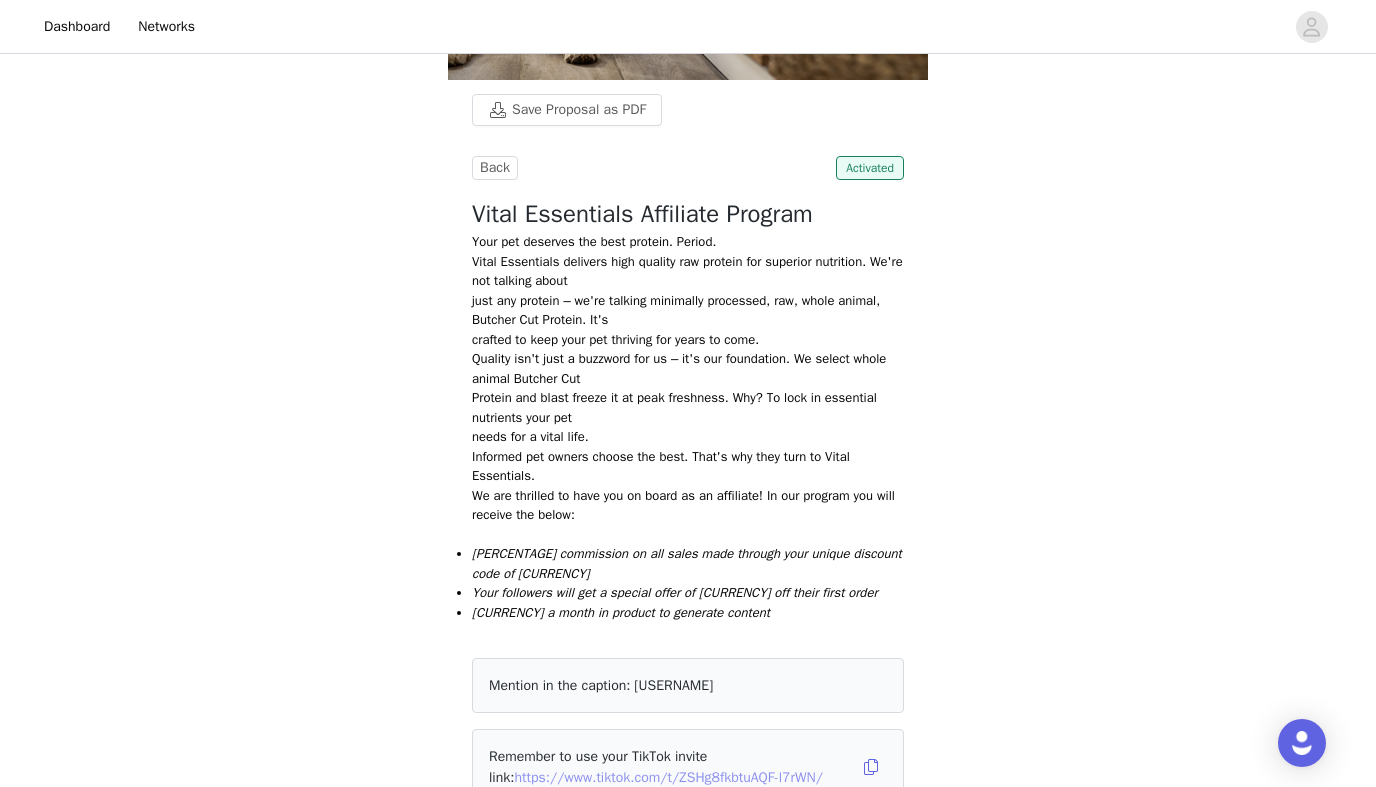 scroll, scrollTop: 0, scrollLeft: 0, axis: both 